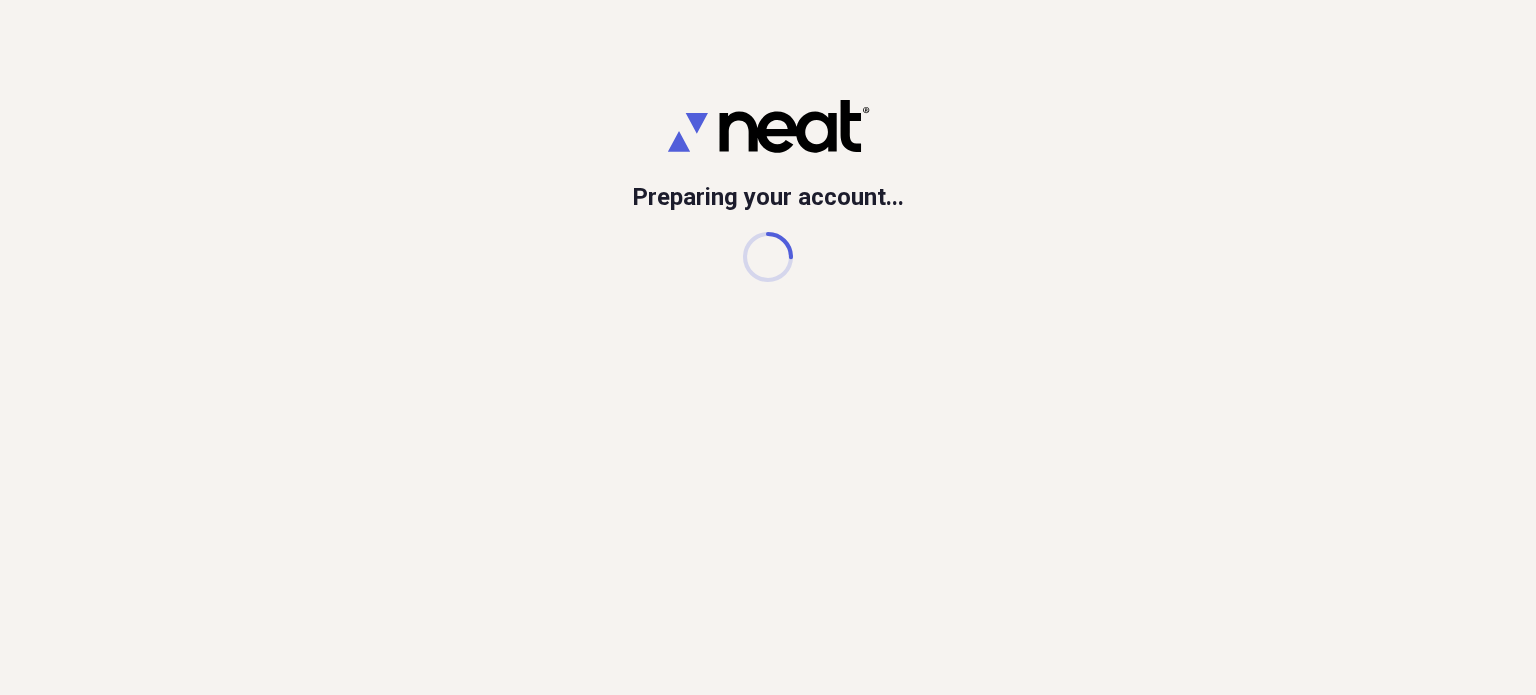 scroll, scrollTop: 0, scrollLeft: 0, axis: both 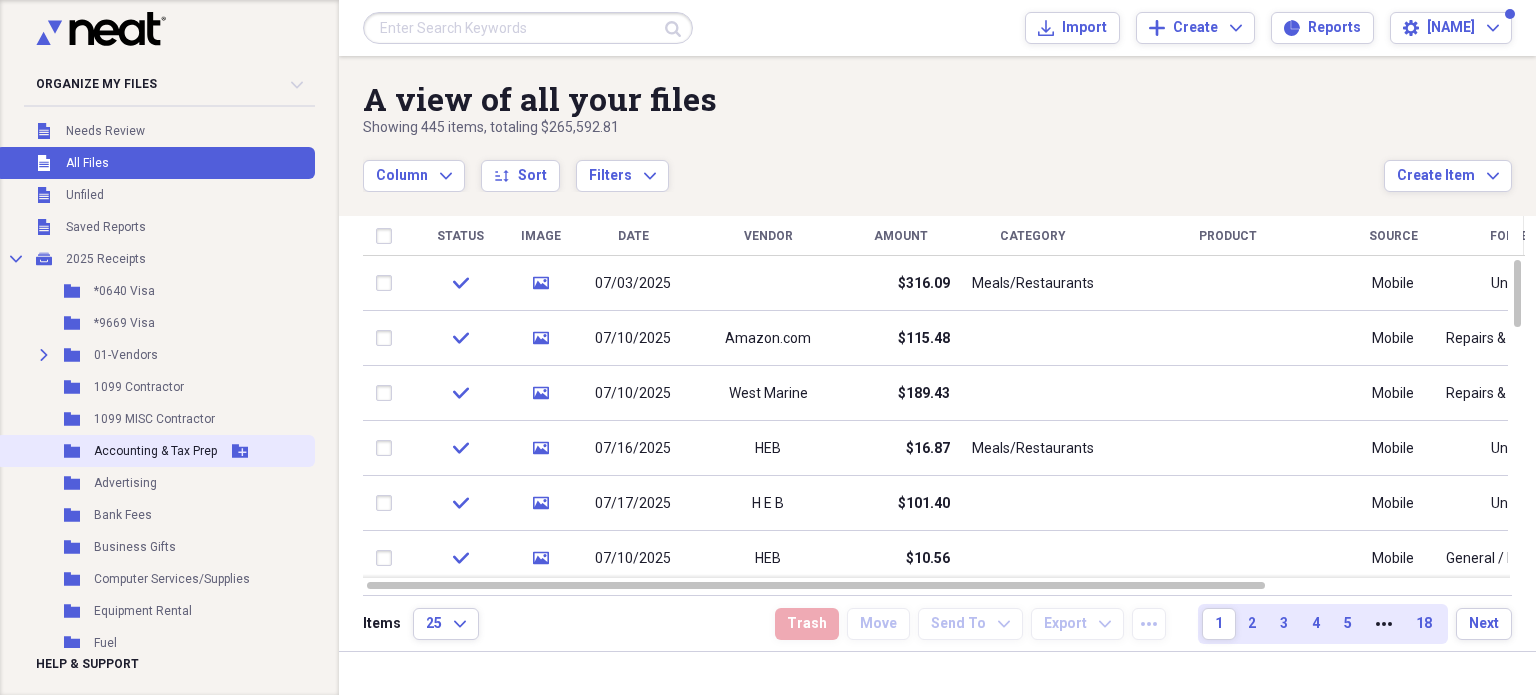 click on "Accounting & Tax Prep" at bounding box center [155, 451] 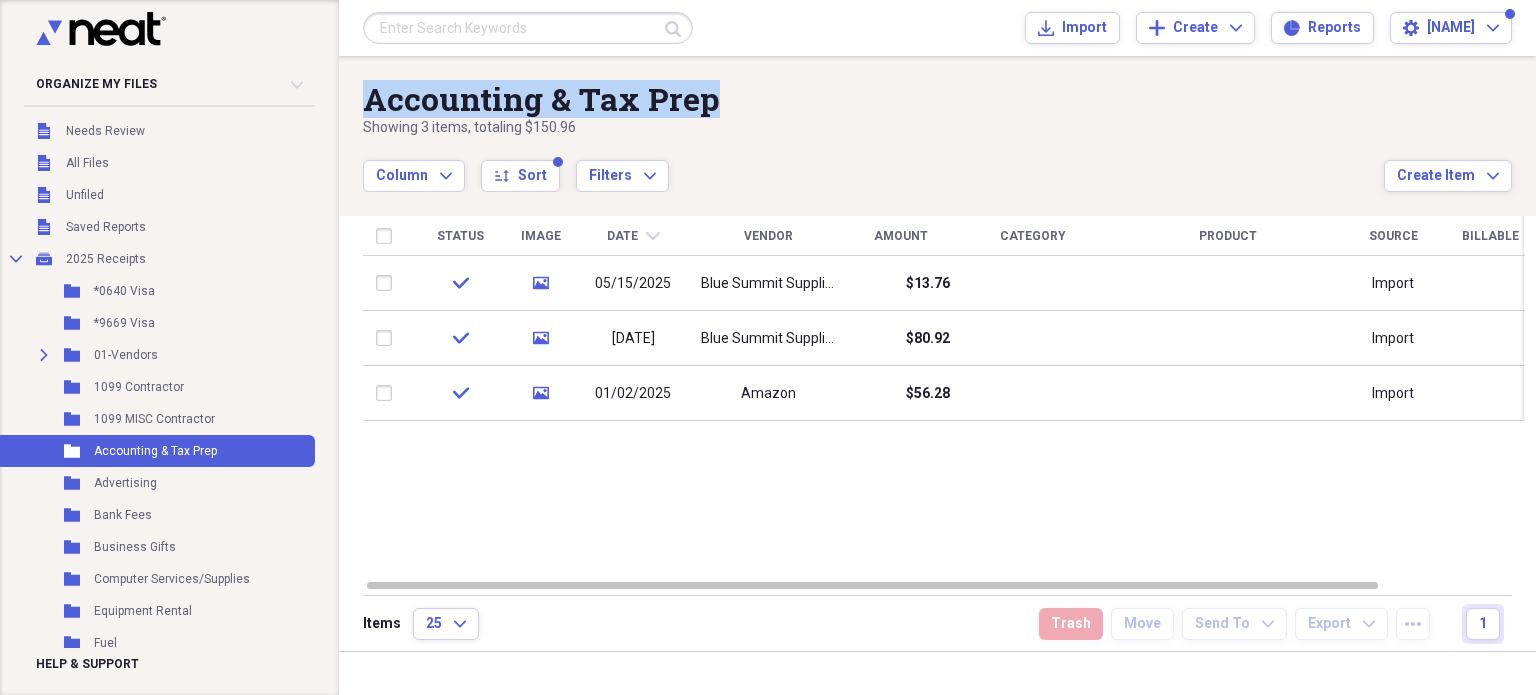 drag, startPoint x: 728, startPoint y: 102, endPoint x: 377, endPoint y: 107, distance: 351.0356 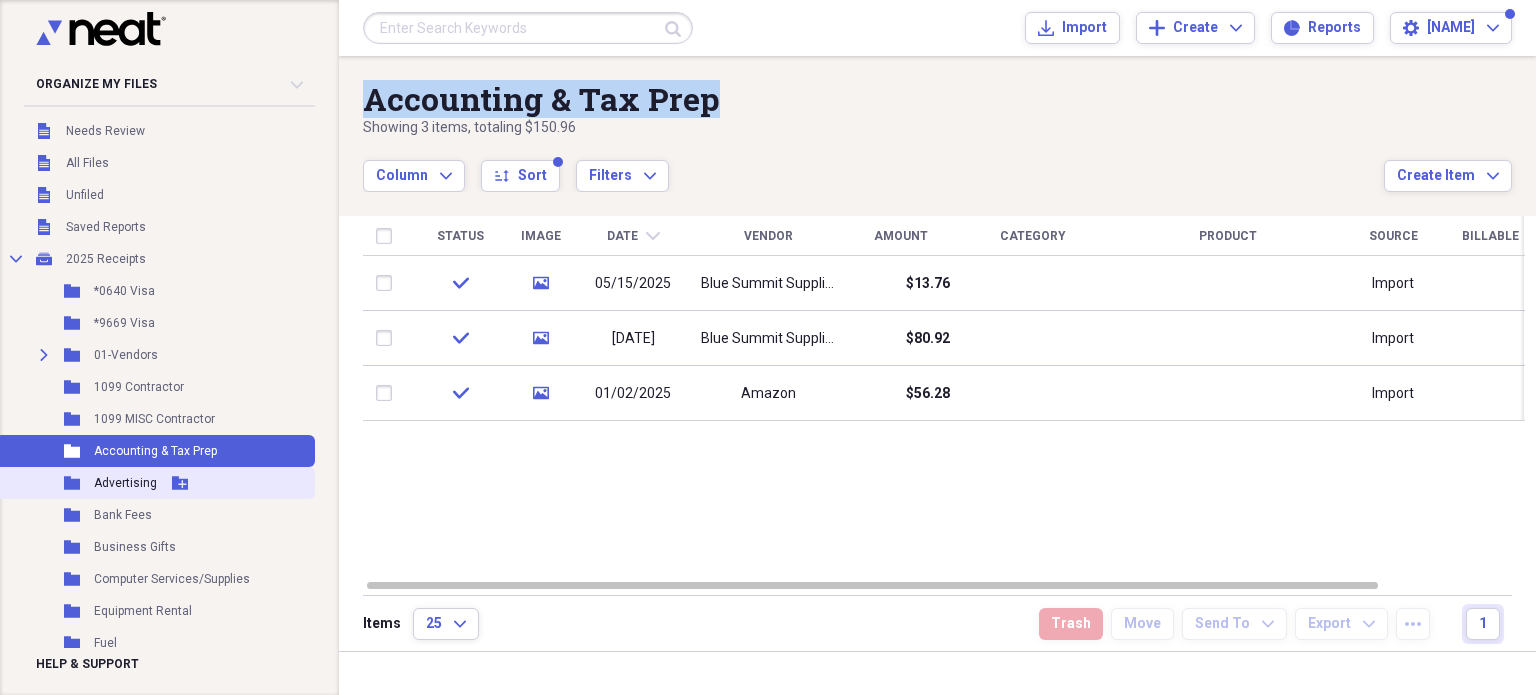 click on "Advertising" at bounding box center (125, 483) 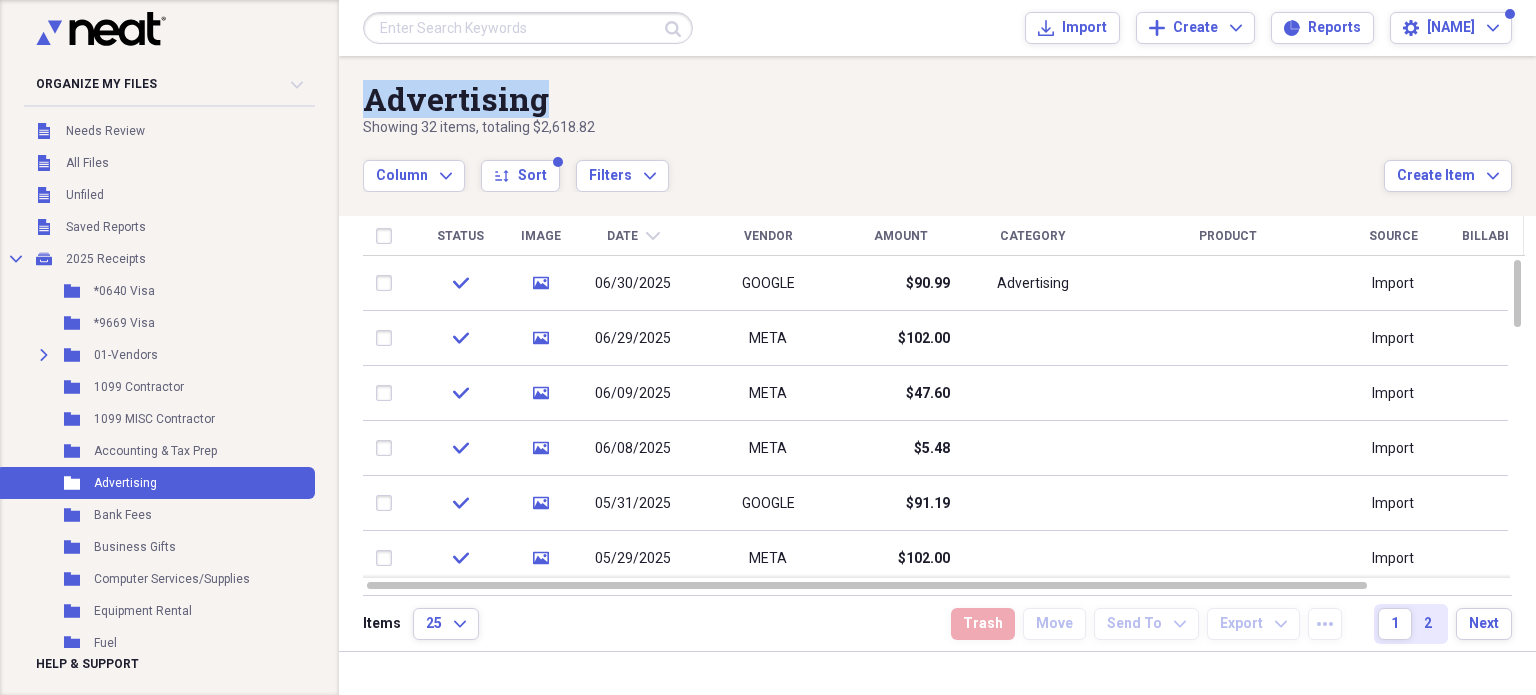 drag, startPoint x: 520, startPoint y: 107, endPoint x: 380, endPoint y: 107, distance: 140 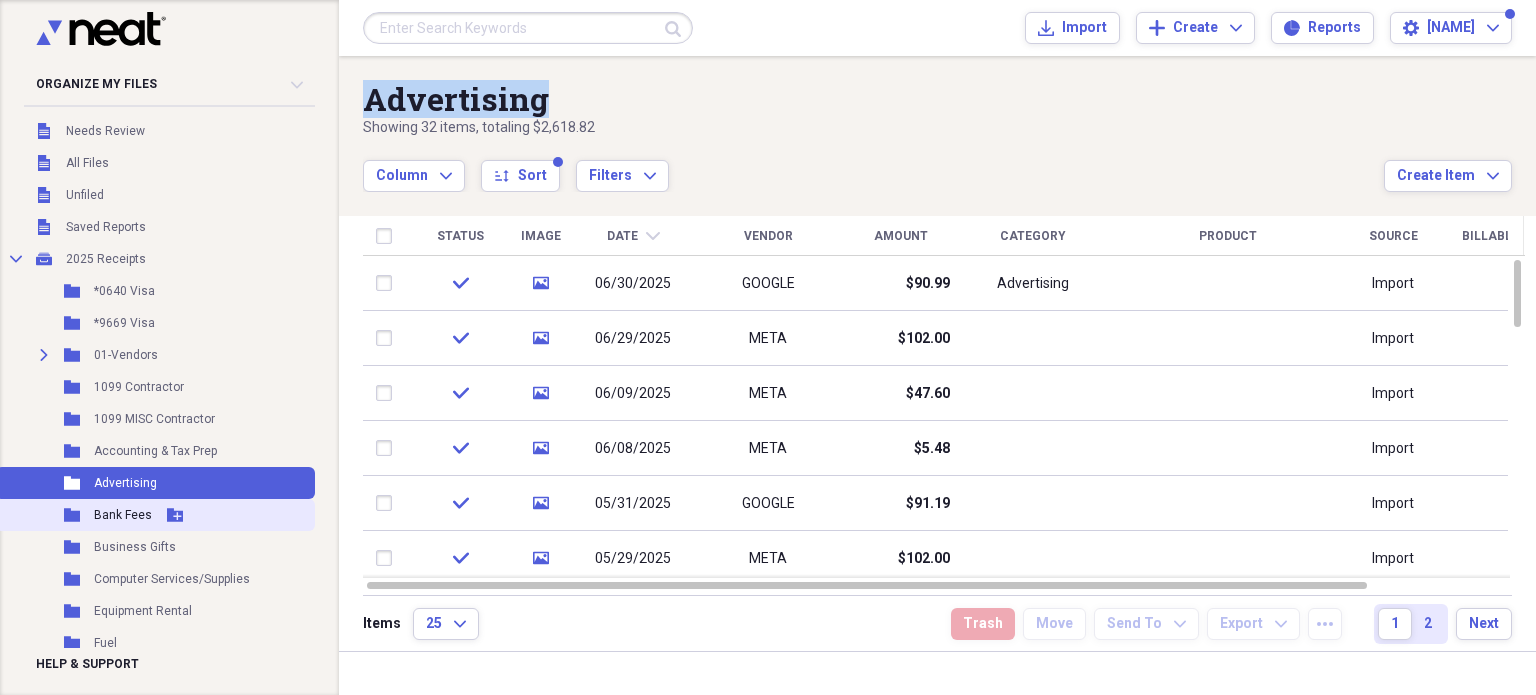 click on "Bank Fees" at bounding box center [123, 515] 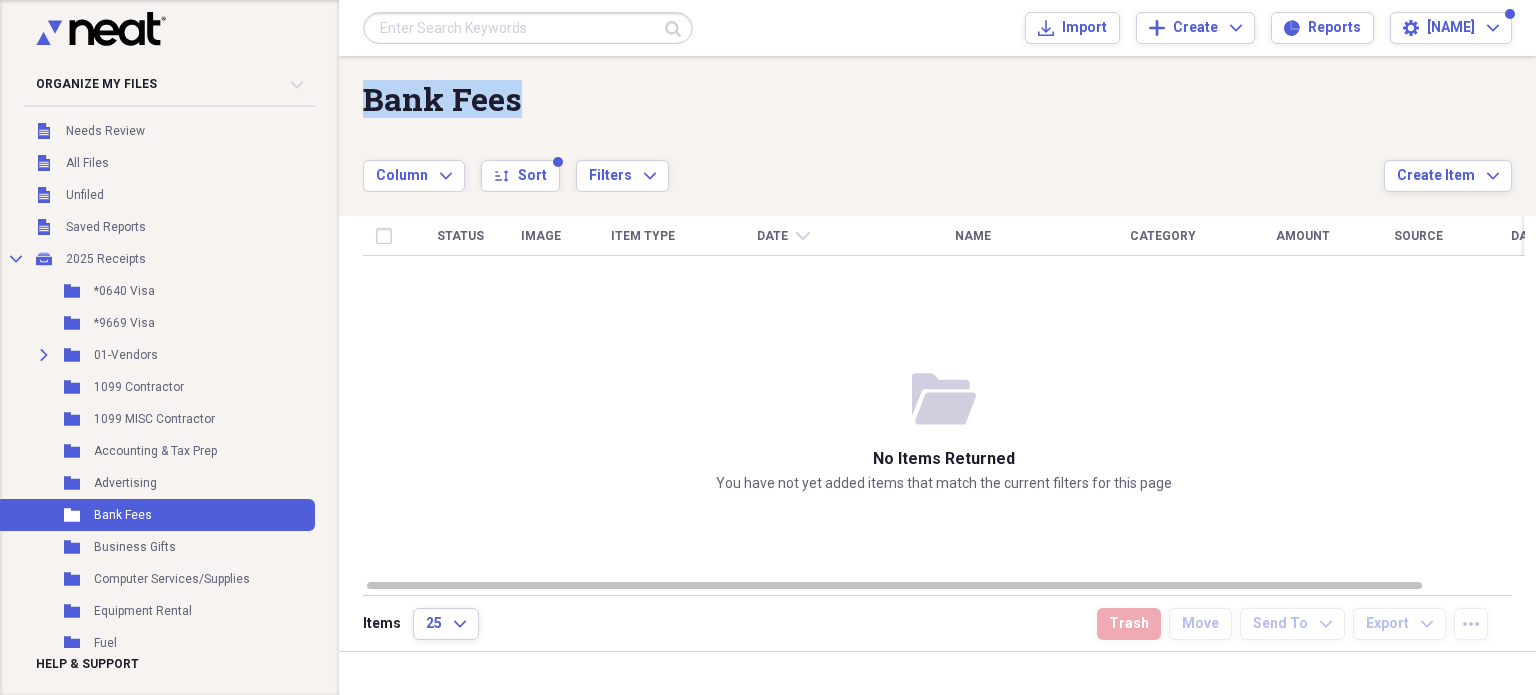 drag, startPoint x: 530, startPoint y: 110, endPoint x: 380, endPoint y: 107, distance: 150.03 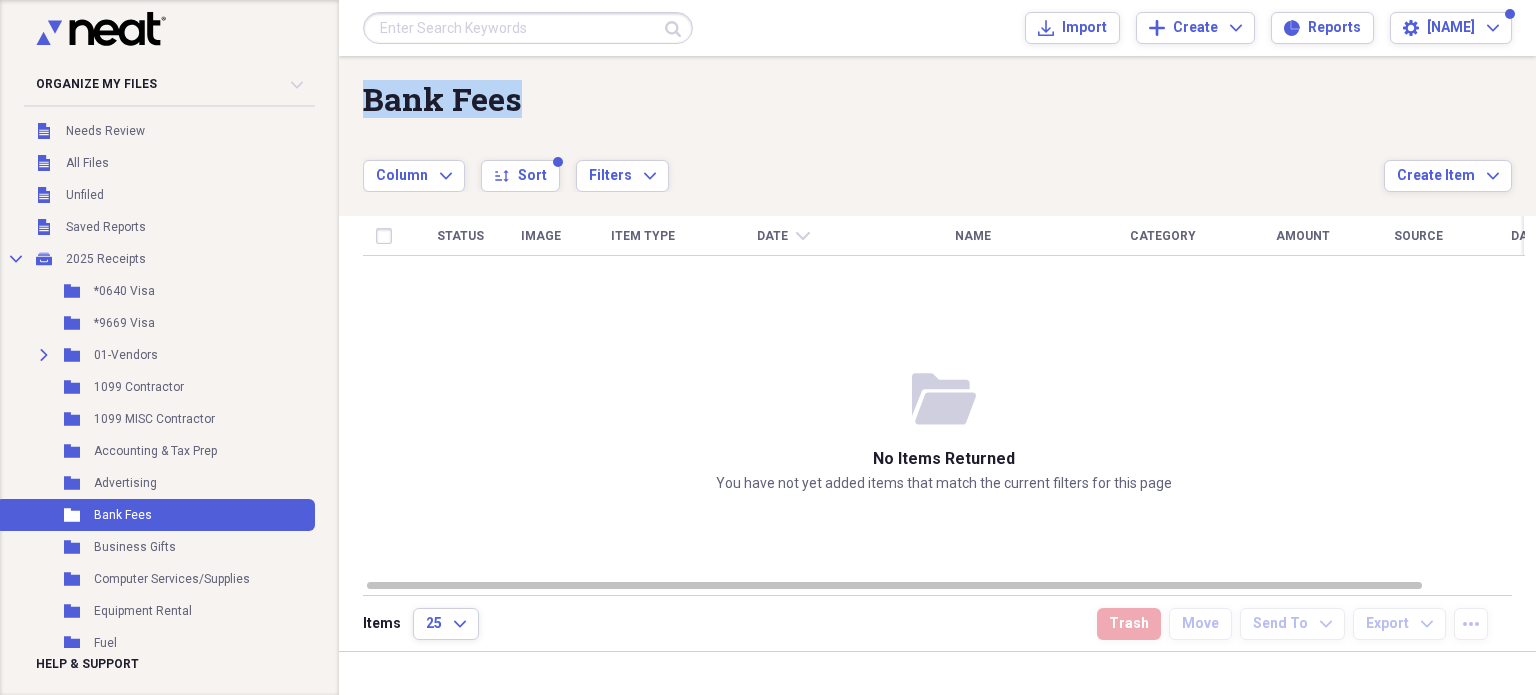 copy on "Bank Fees" 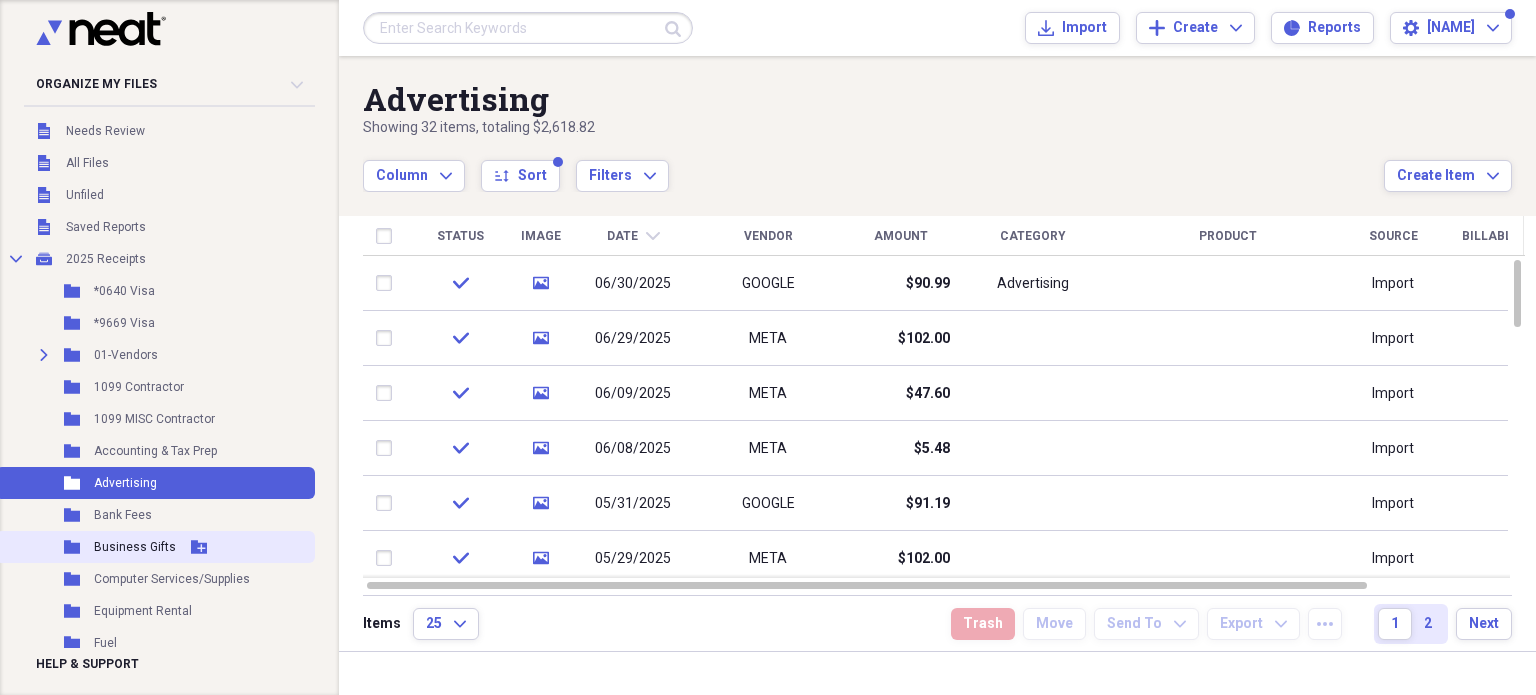 click on "Business Gifts" at bounding box center (135, 547) 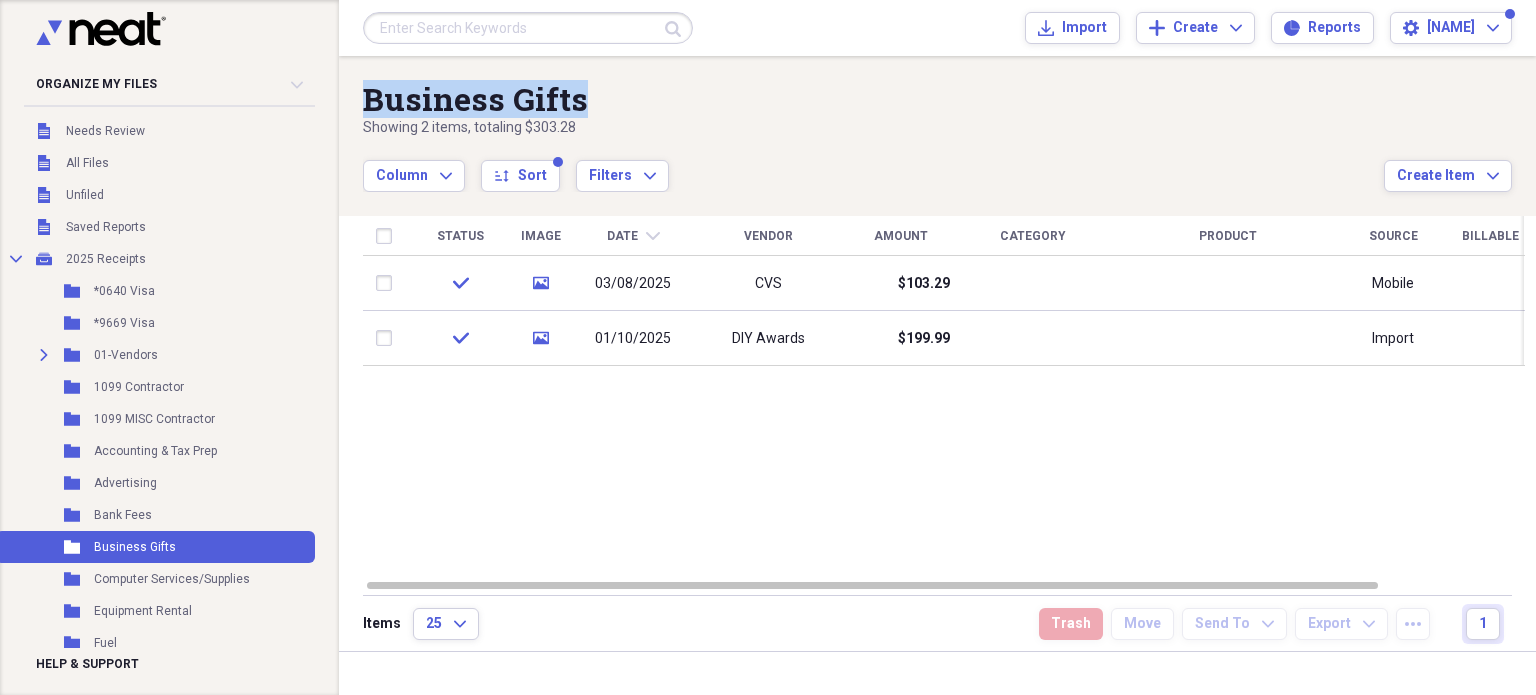 drag, startPoint x: 591, startPoint y: 107, endPoint x: 379, endPoint y: 102, distance: 212.05896 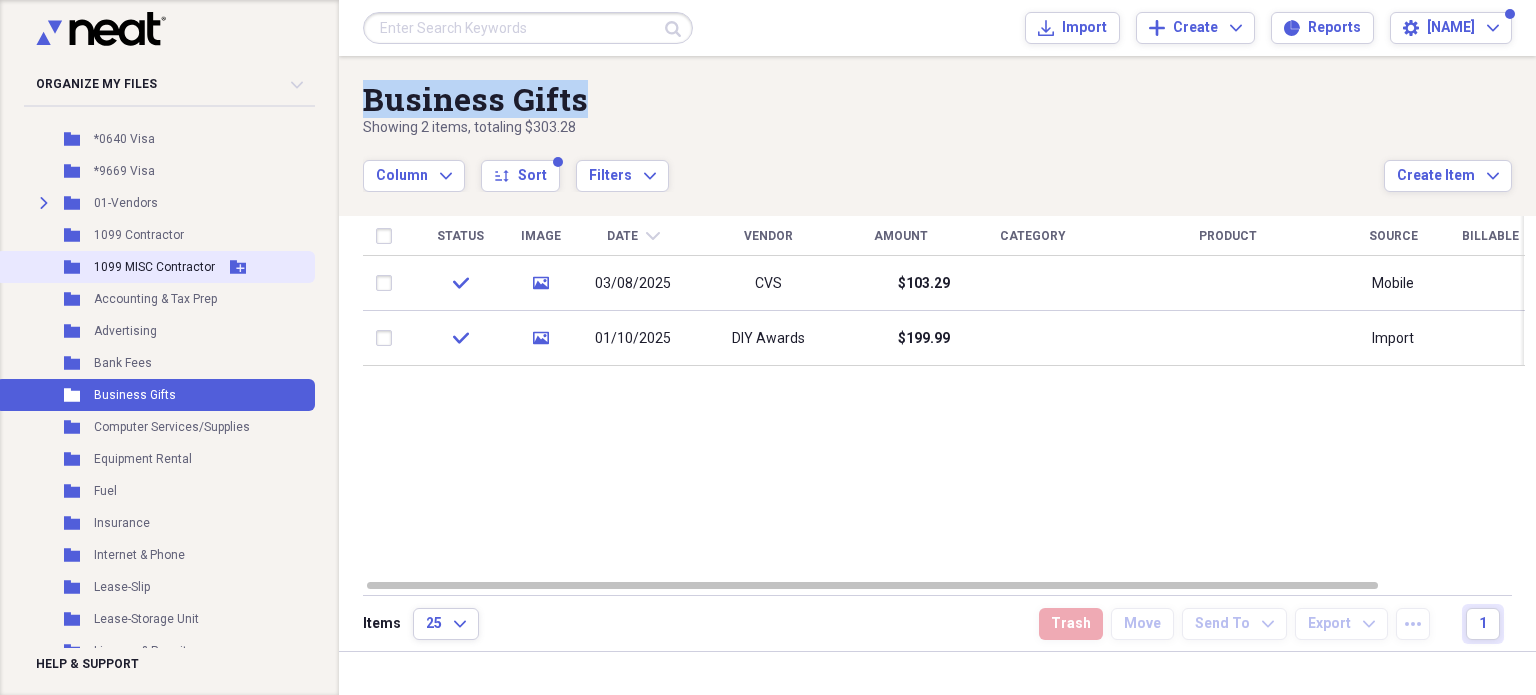 scroll, scrollTop: 200, scrollLeft: 0, axis: vertical 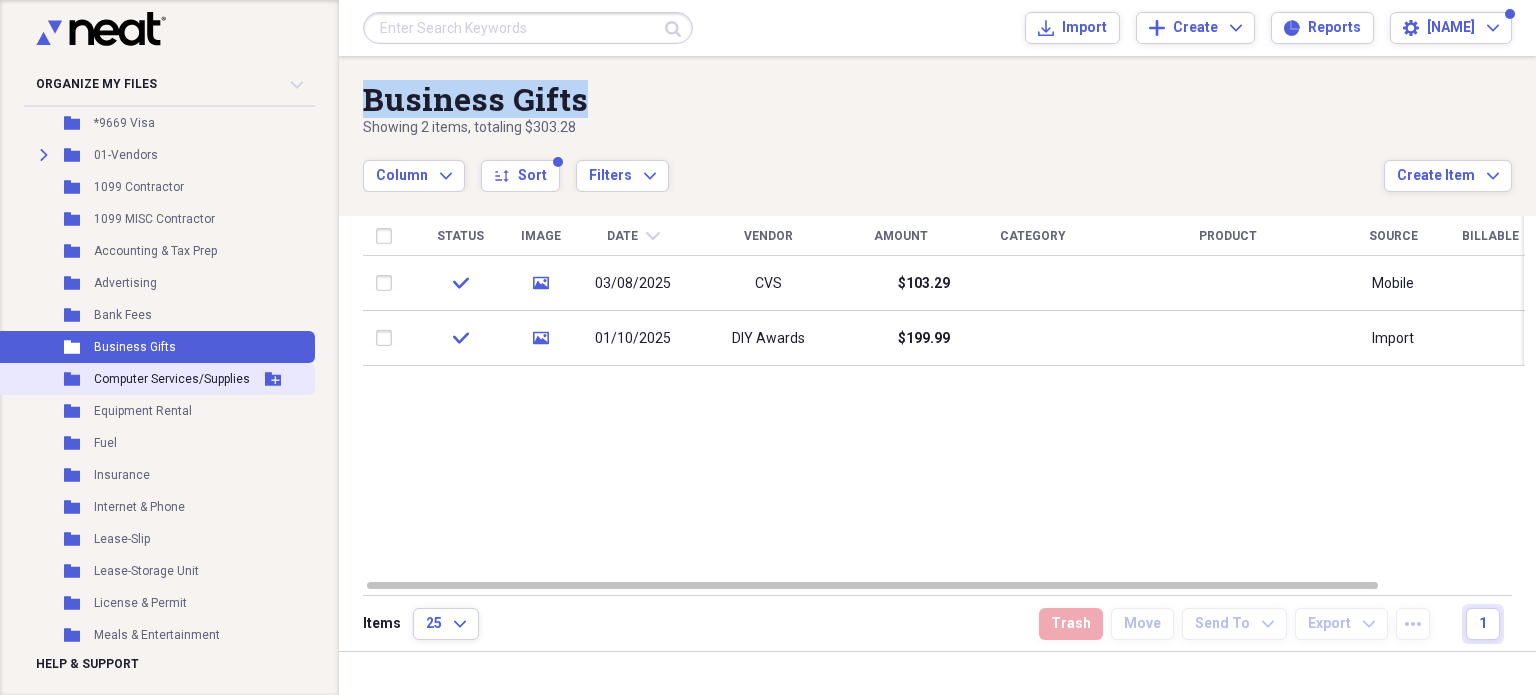 click on "Computer Services/Supplies" at bounding box center [172, 379] 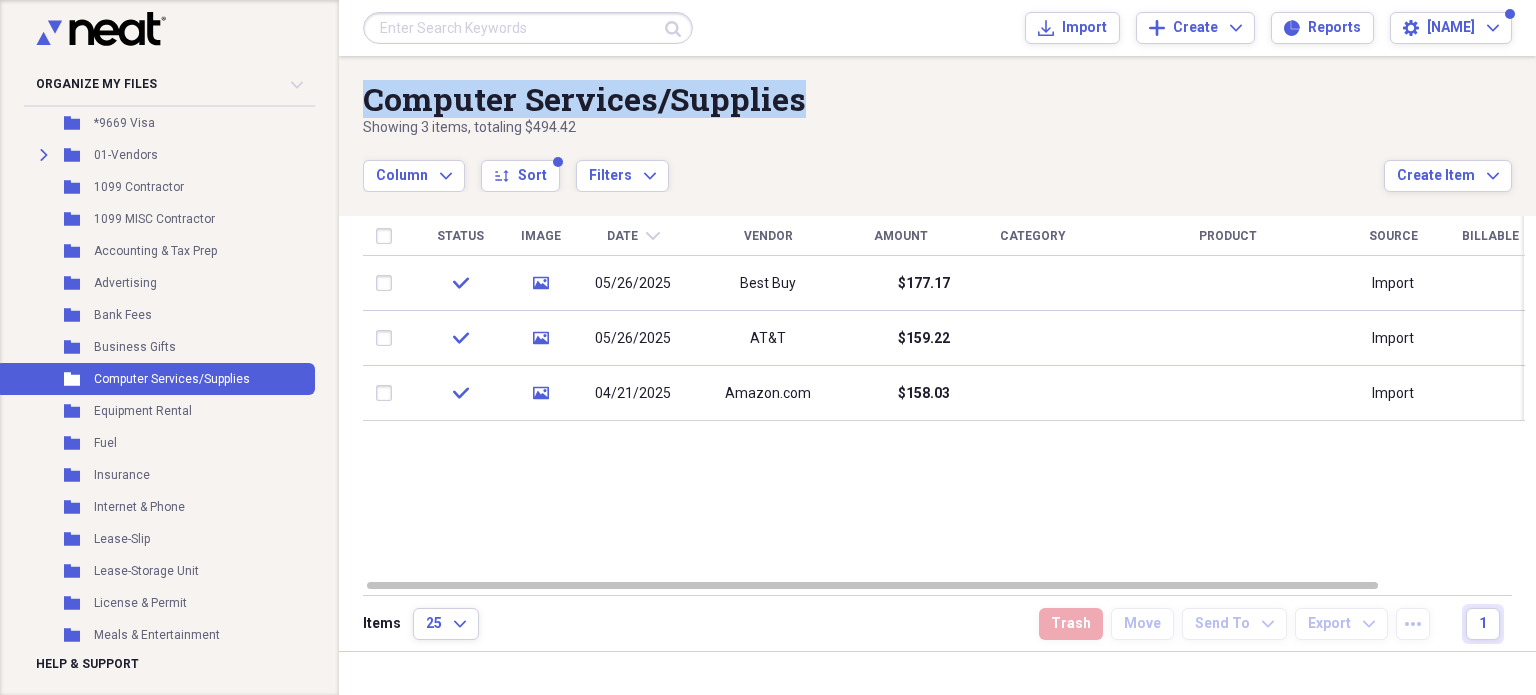 drag, startPoint x: 782, startPoint y: 95, endPoint x: 364, endPoint y: 89, distance: 418.04306 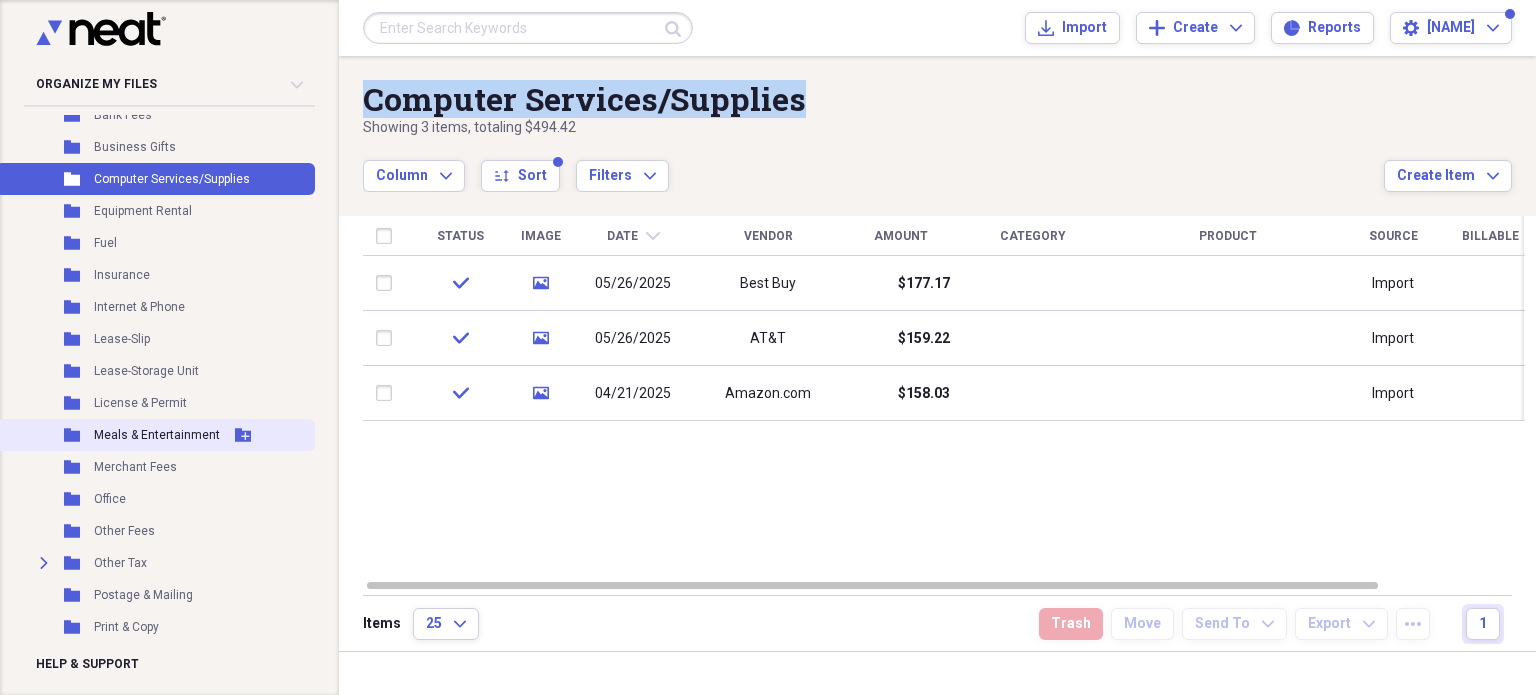 scroll, scrollTop: 500, scrollLeft: 0, axis: vertical 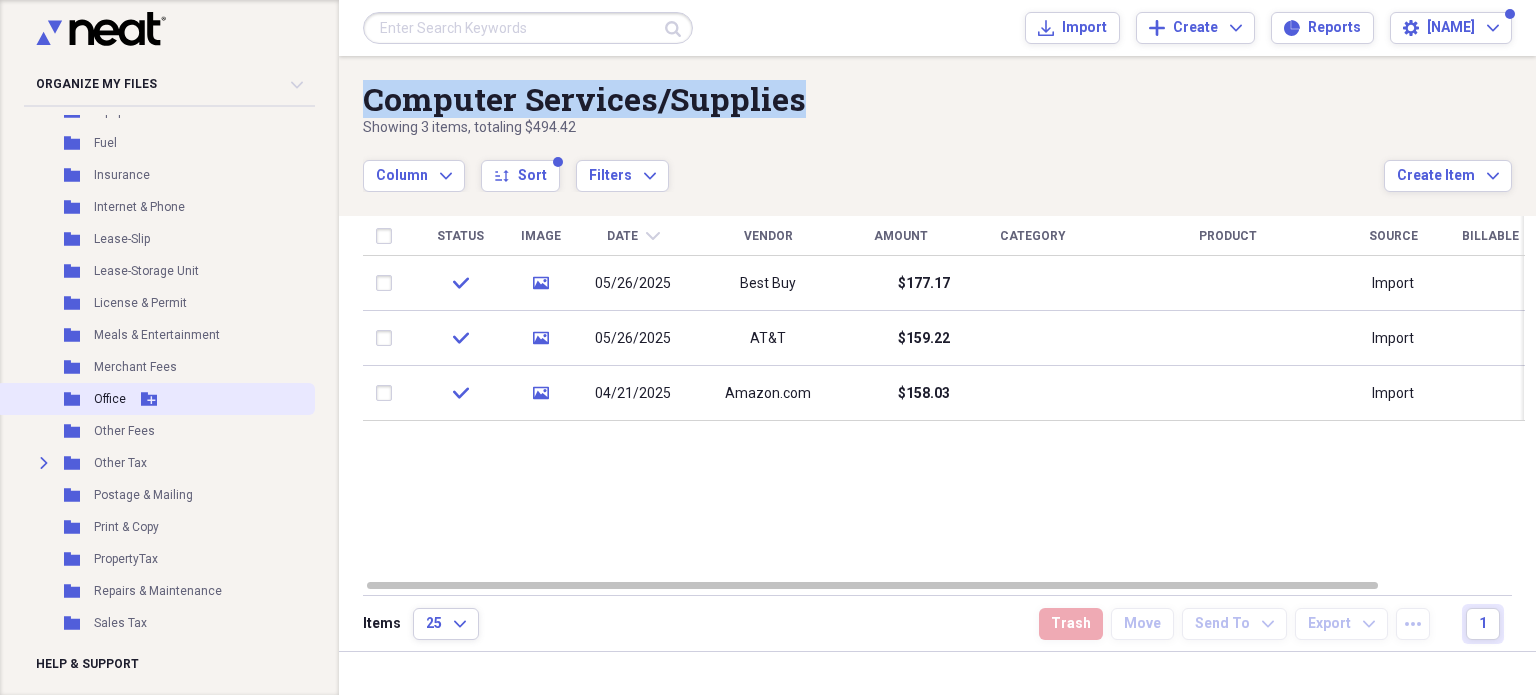 click on "Office" at bounding box center [110, 399] 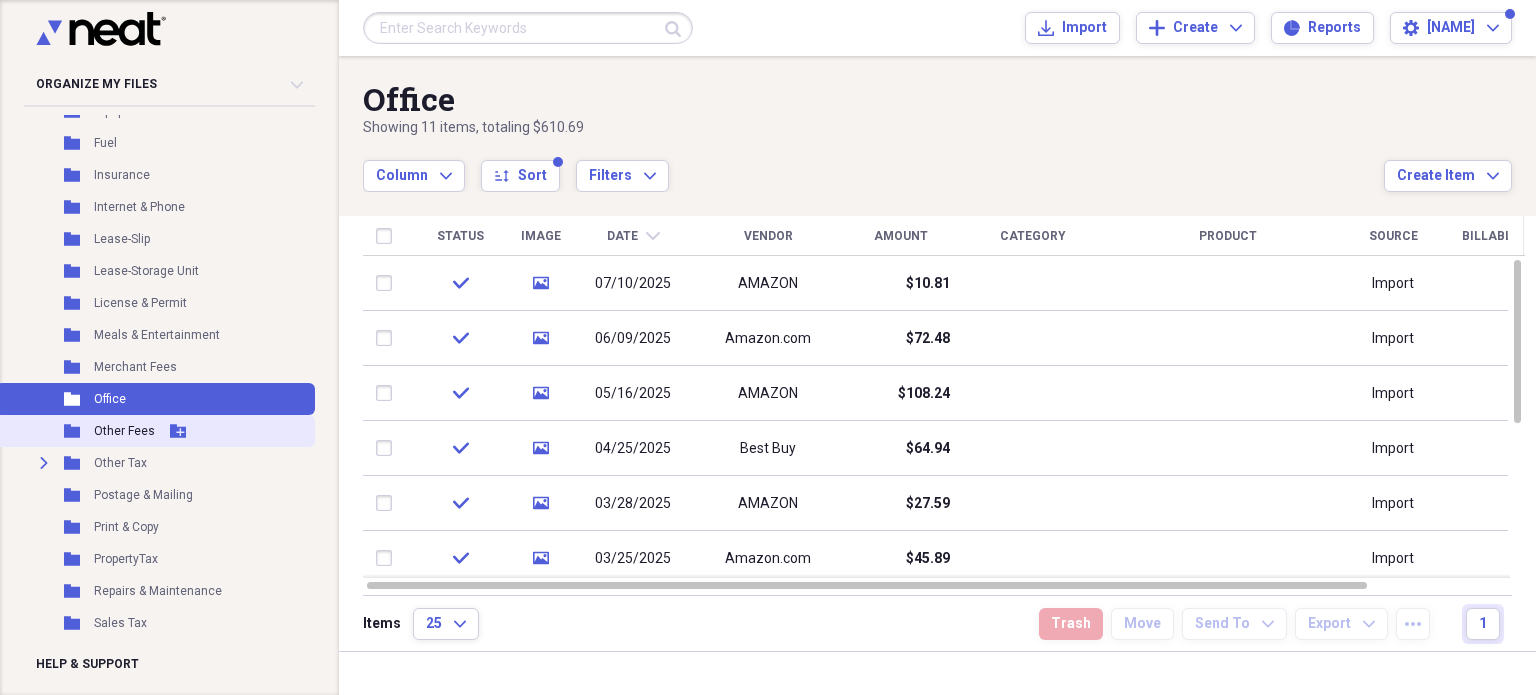 click on "Other Fees" at bounding box center (124, 431) 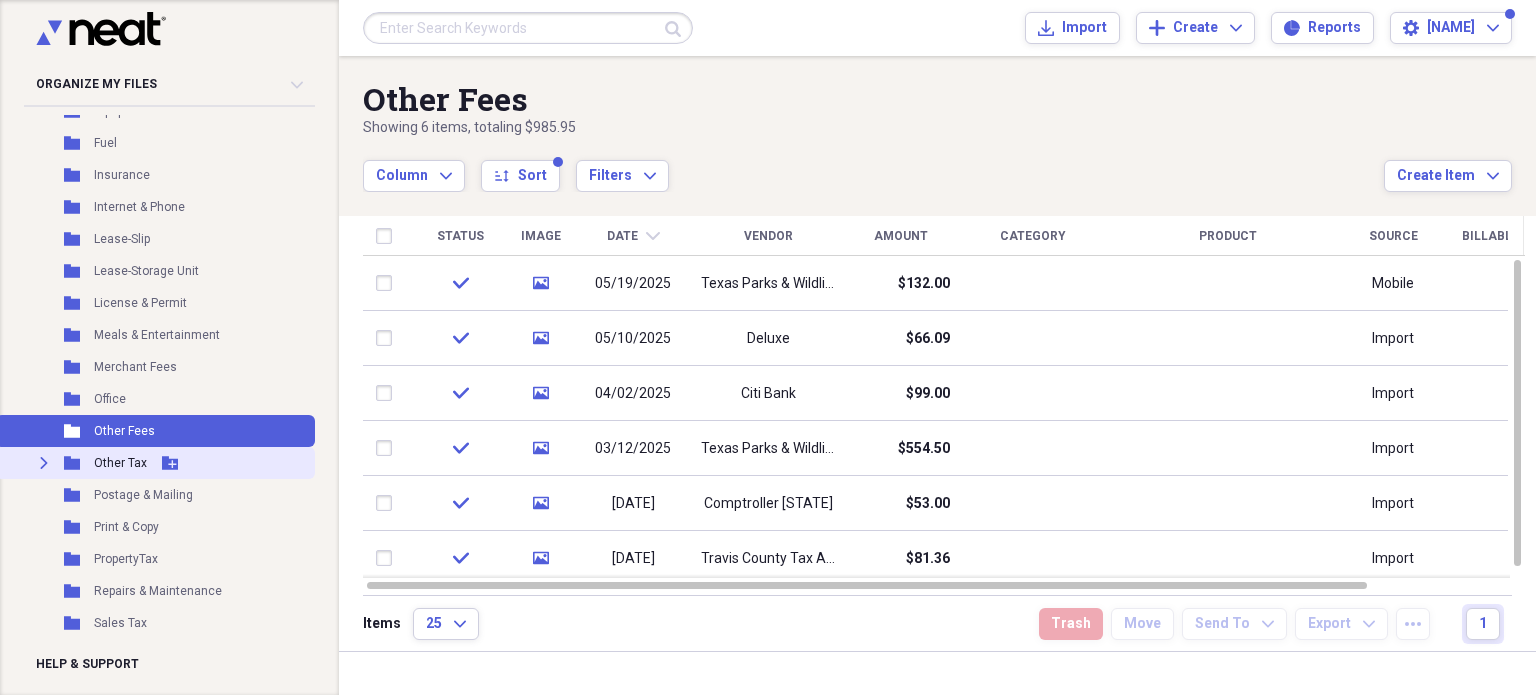 scroll, scrollTop: 600, scrollLeft: 0, axis: vertical 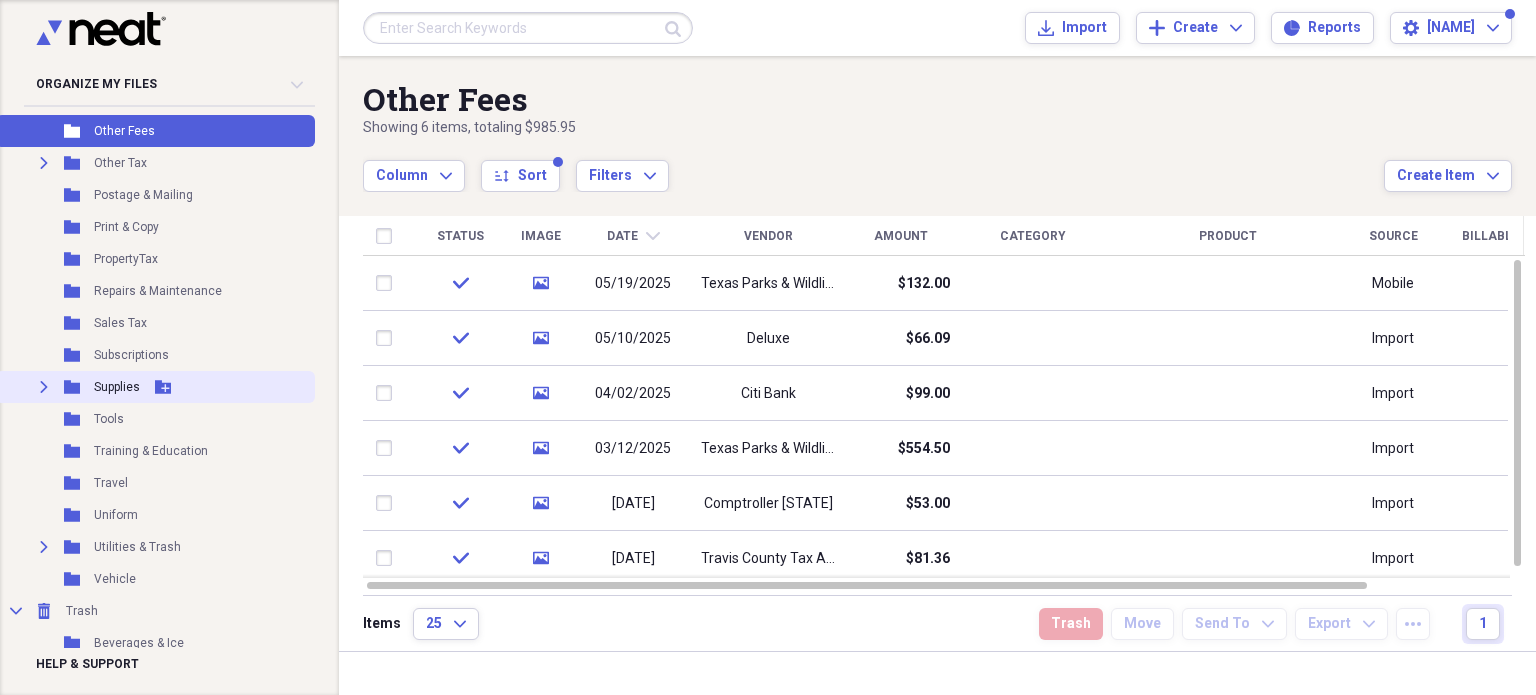 click on "Supplies" at bounding box center [117, 387] 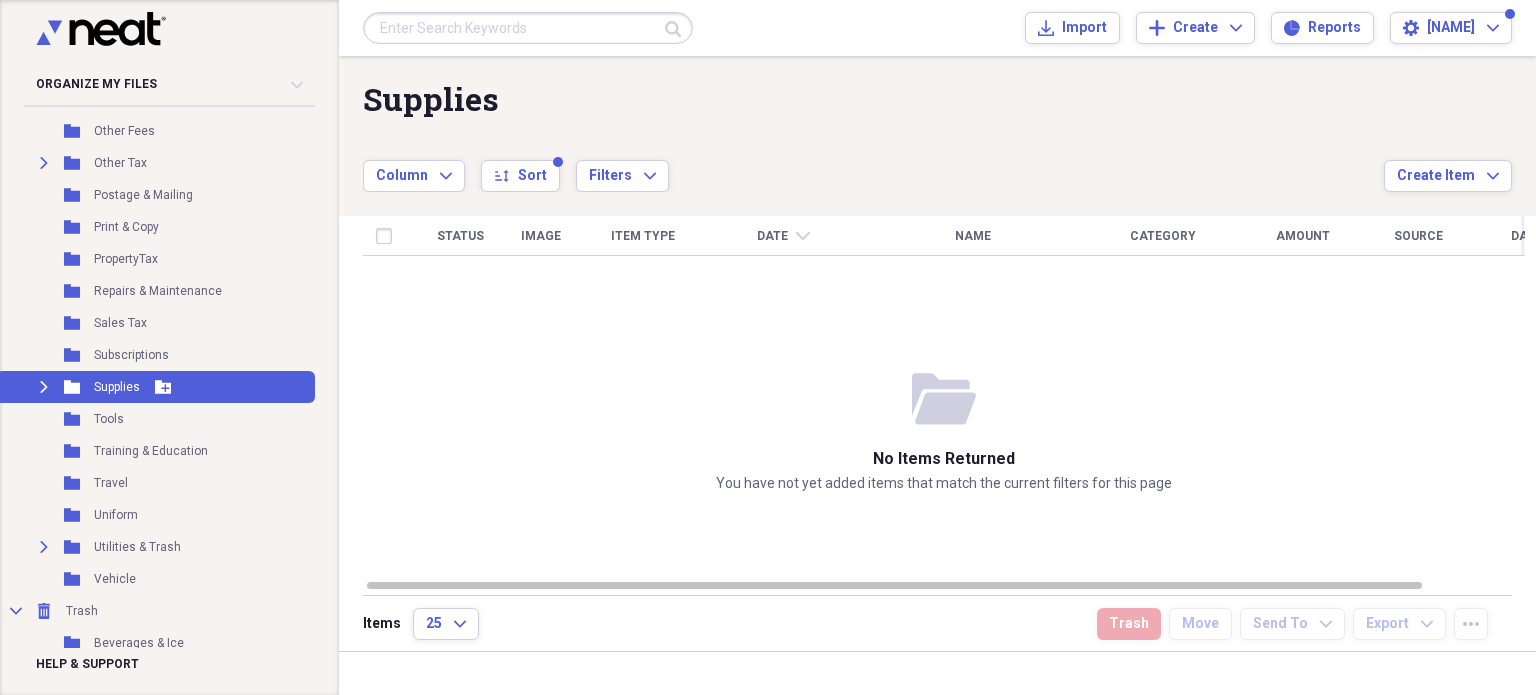 click on "Supplies" at bounding box center (117, 387) 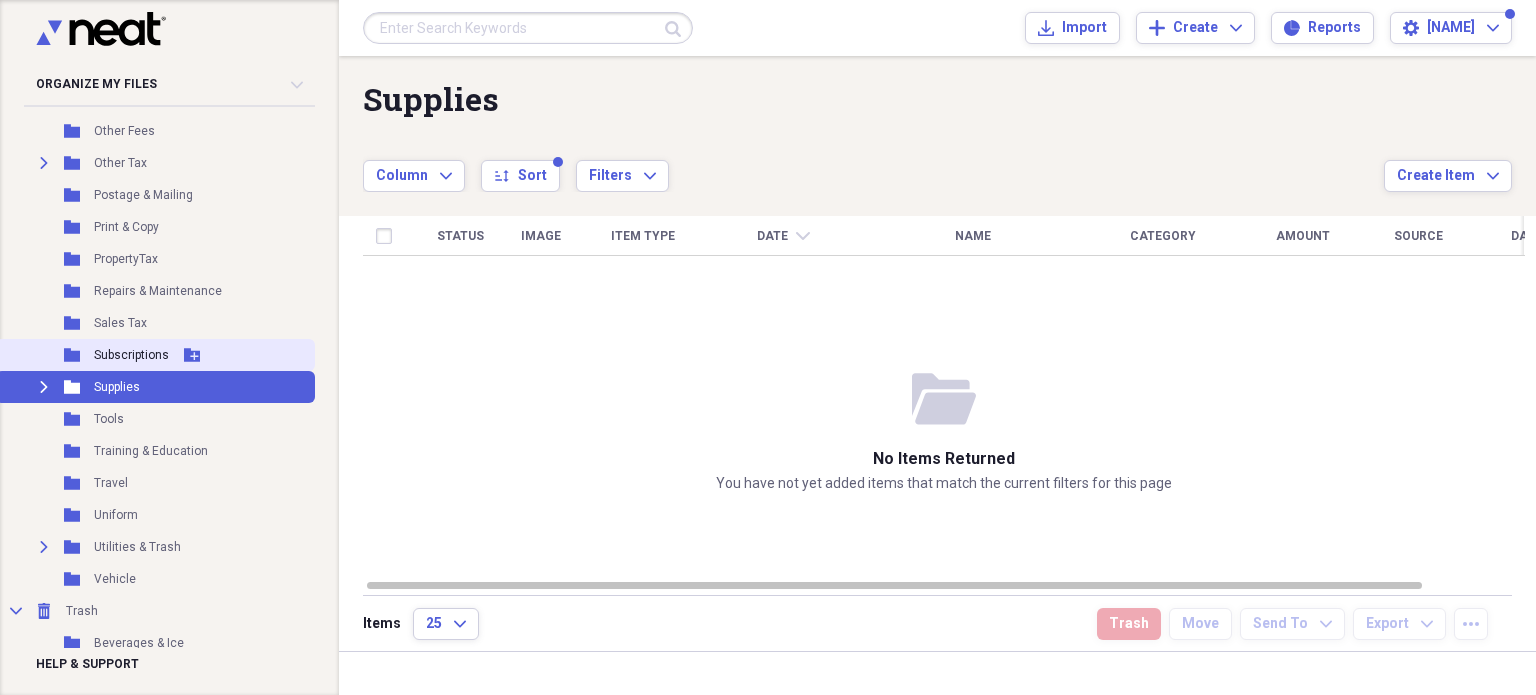 click on "Subscriptions" at bounding box center [131, 355] 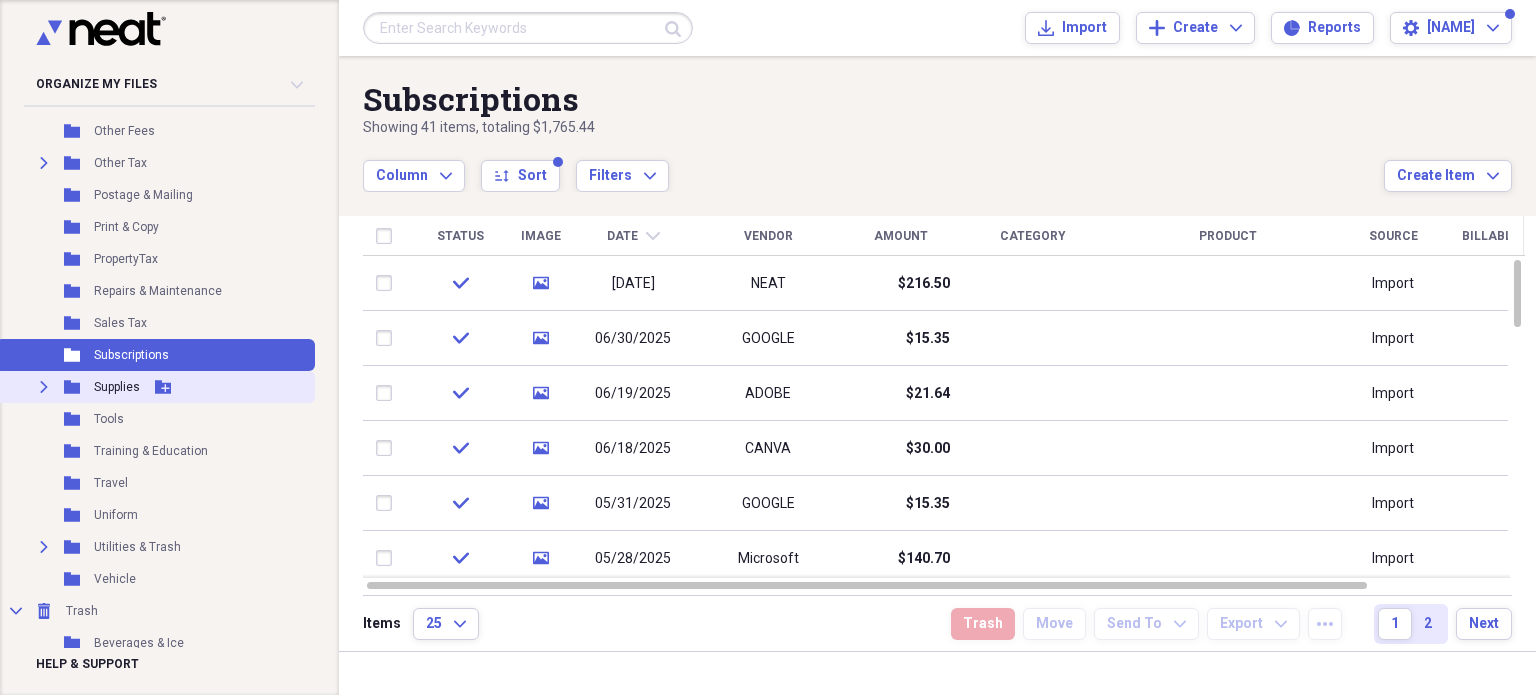 click on "Supplies" at bounding box center [117, 387] 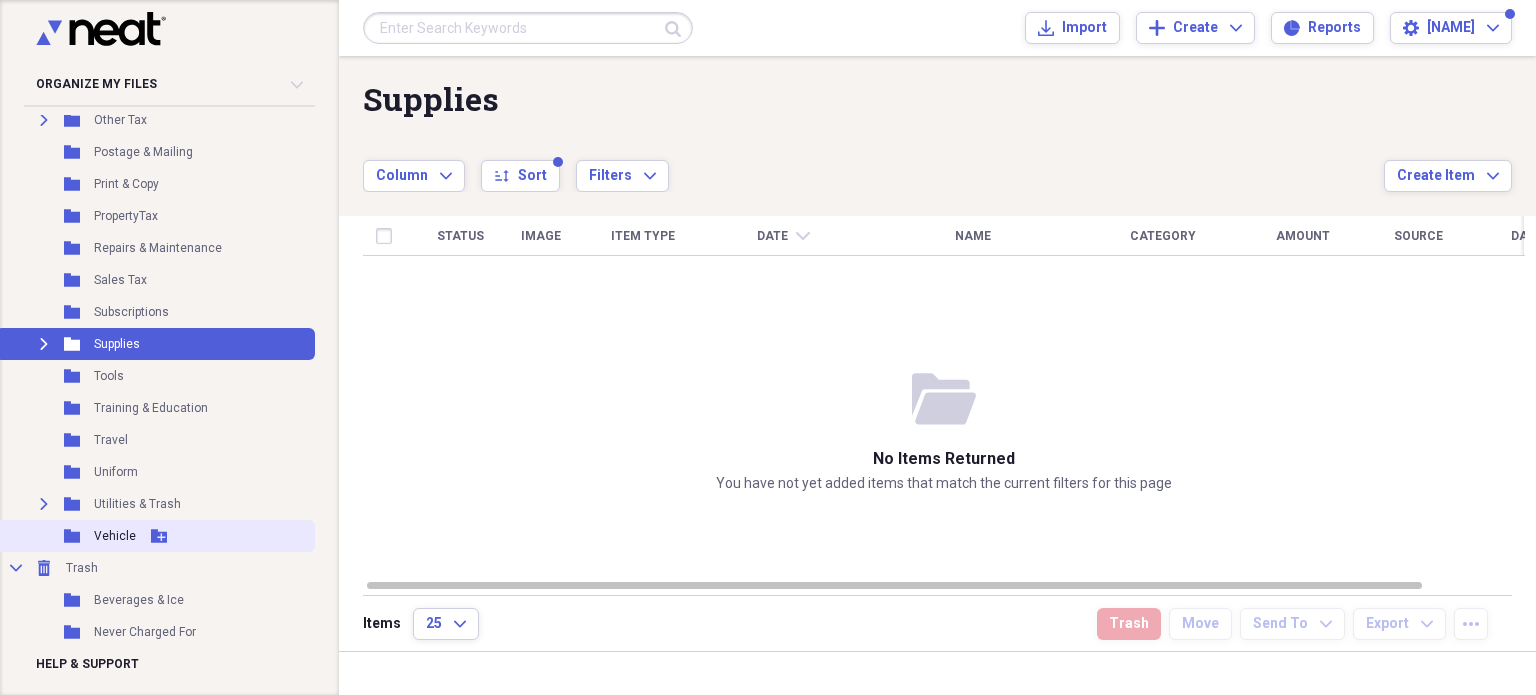 scroll, scrollTop: 856, scrollLeft: 0, axis: vertical 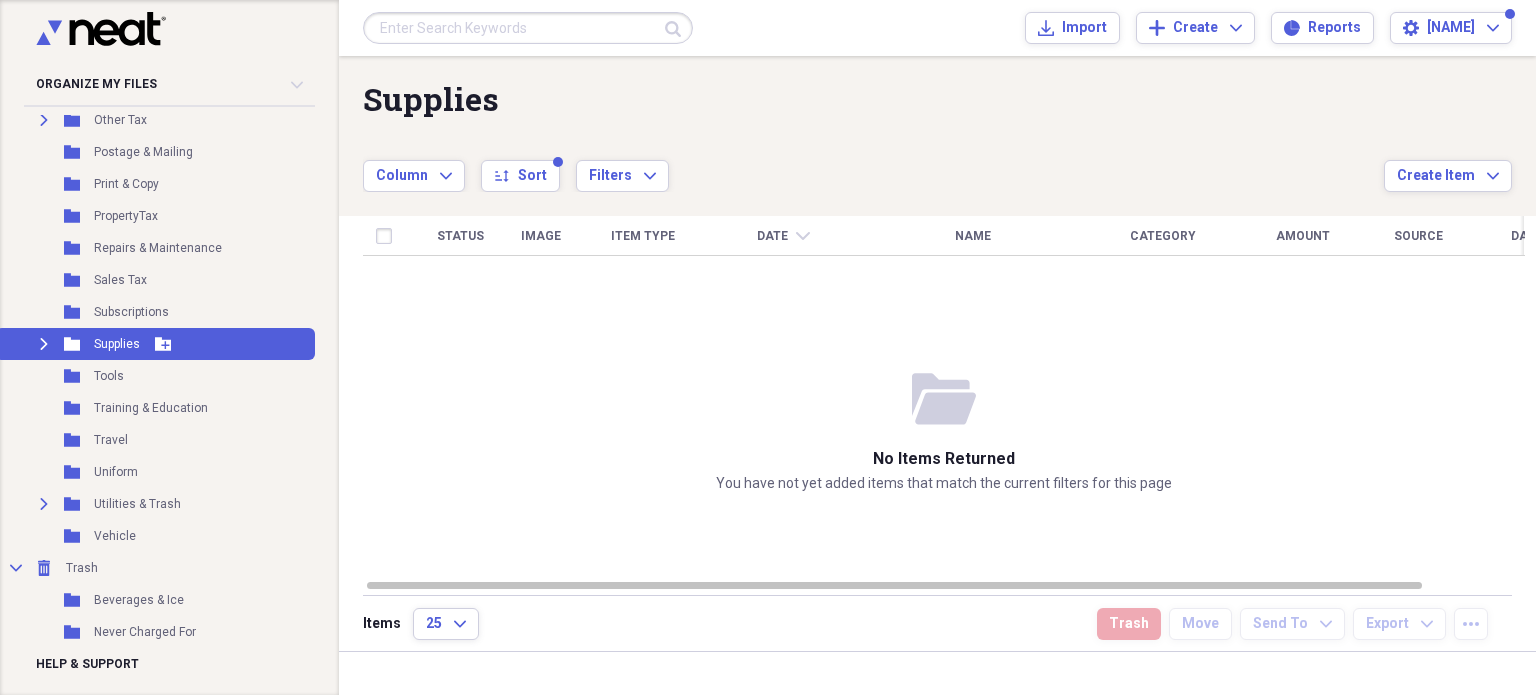 click on "Expand" 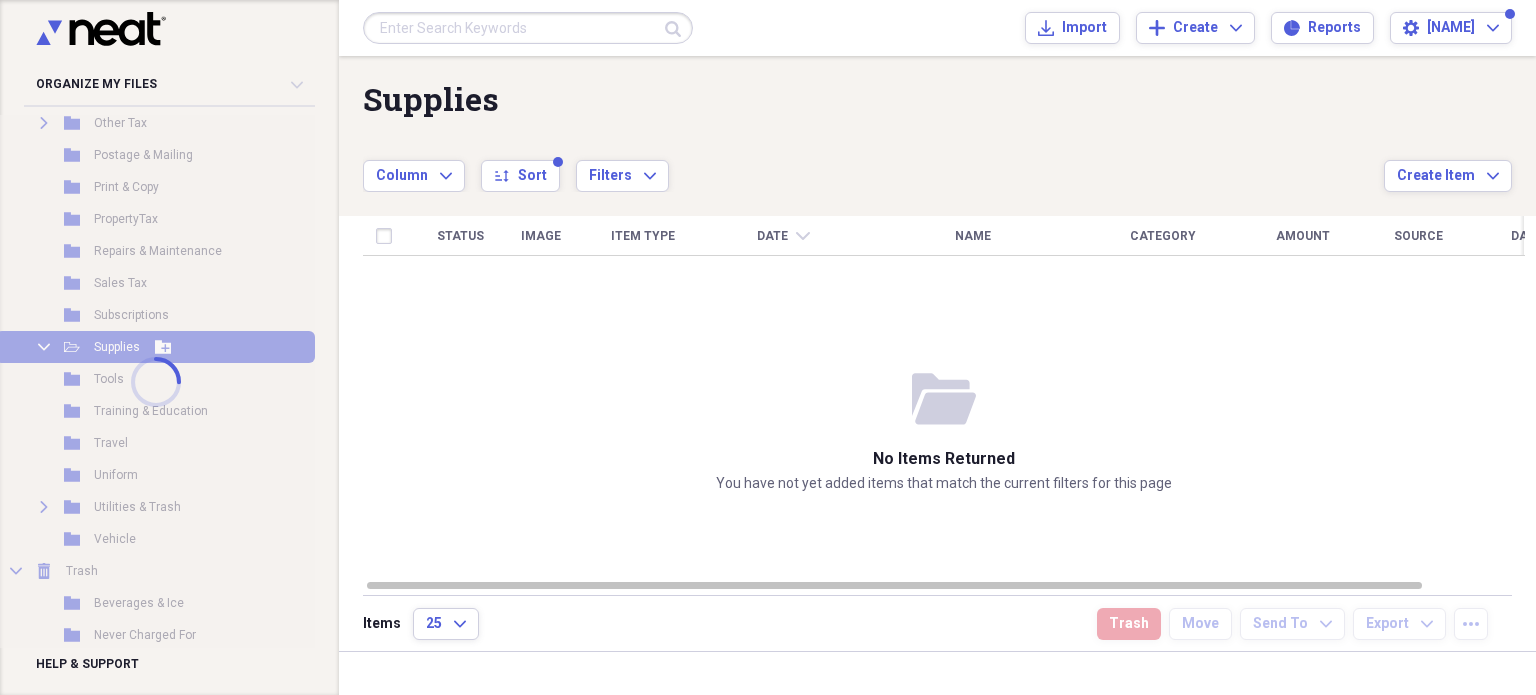 scroll, scrollTop: 856, scrollLeft: 0, axis: vertical 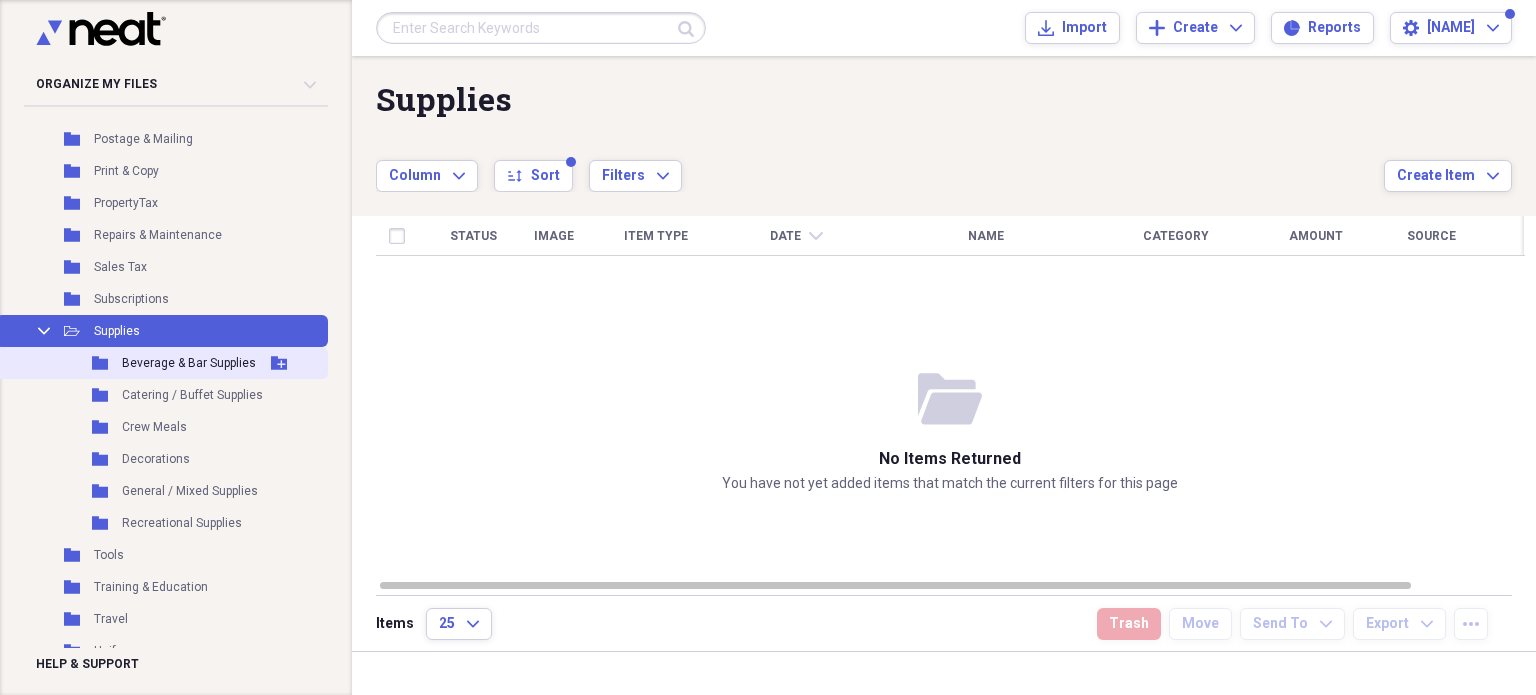 click on "Beverage & Bar Supplies" at bounding box center [189, 363] 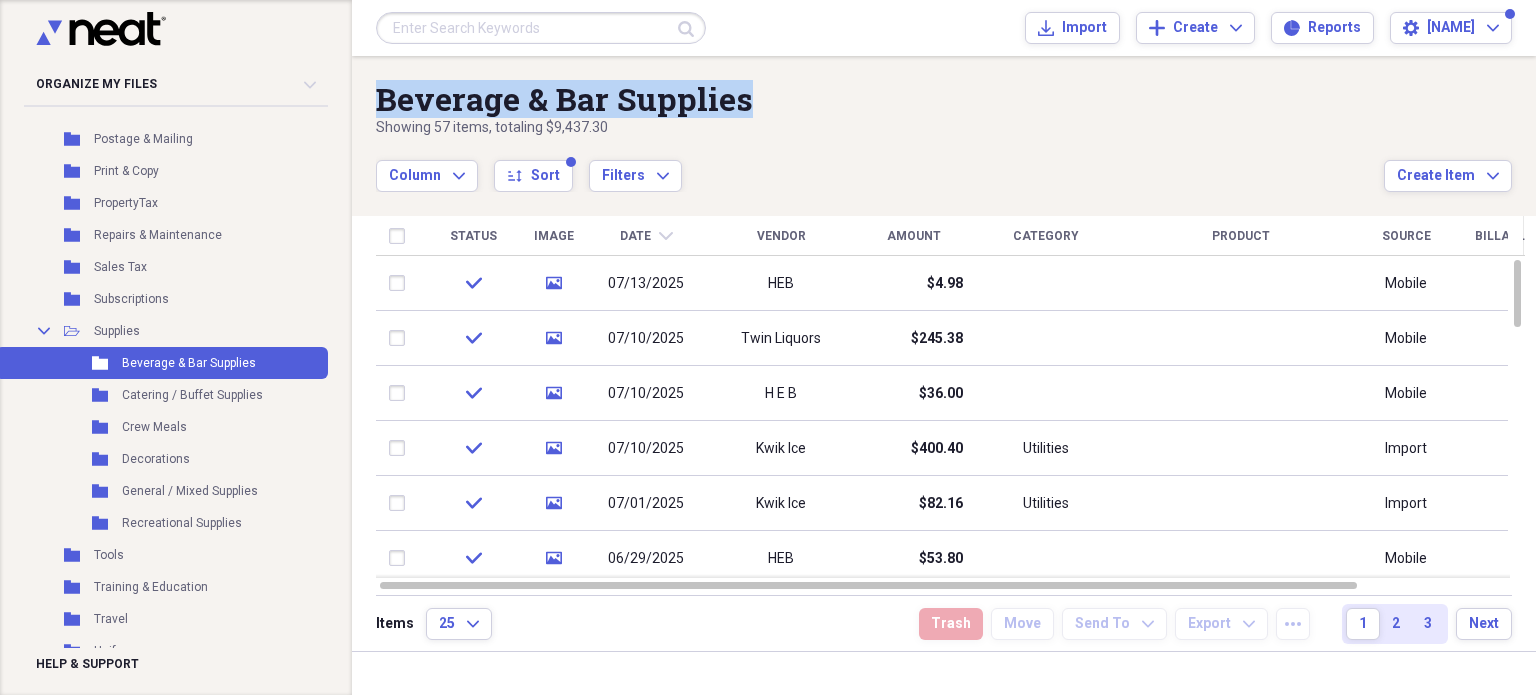 drag, startPoint x: 806, startPoint y: 96, endPoint x: 386, endPoint y: 108, distance: 420.1714 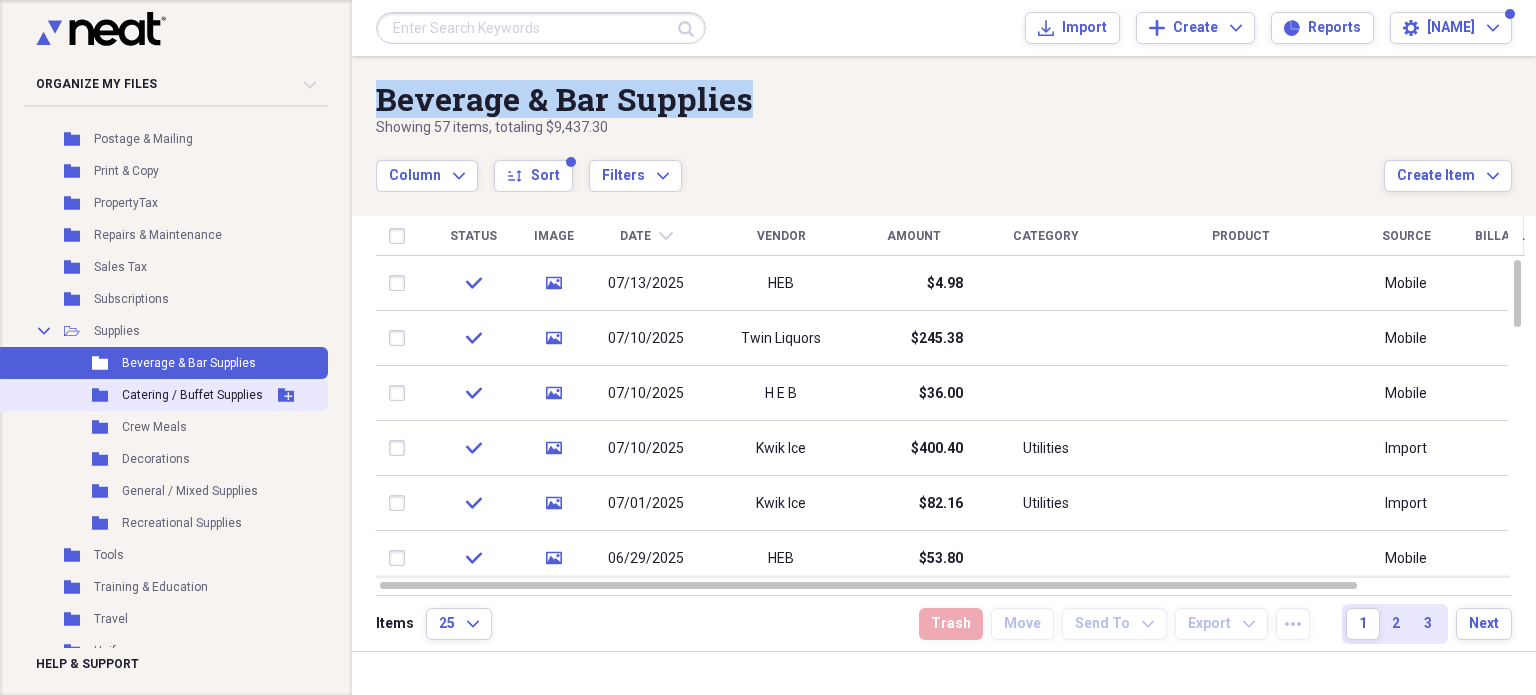 click on "Catering / Buffet Supplies" at bounding box center [192, 395] 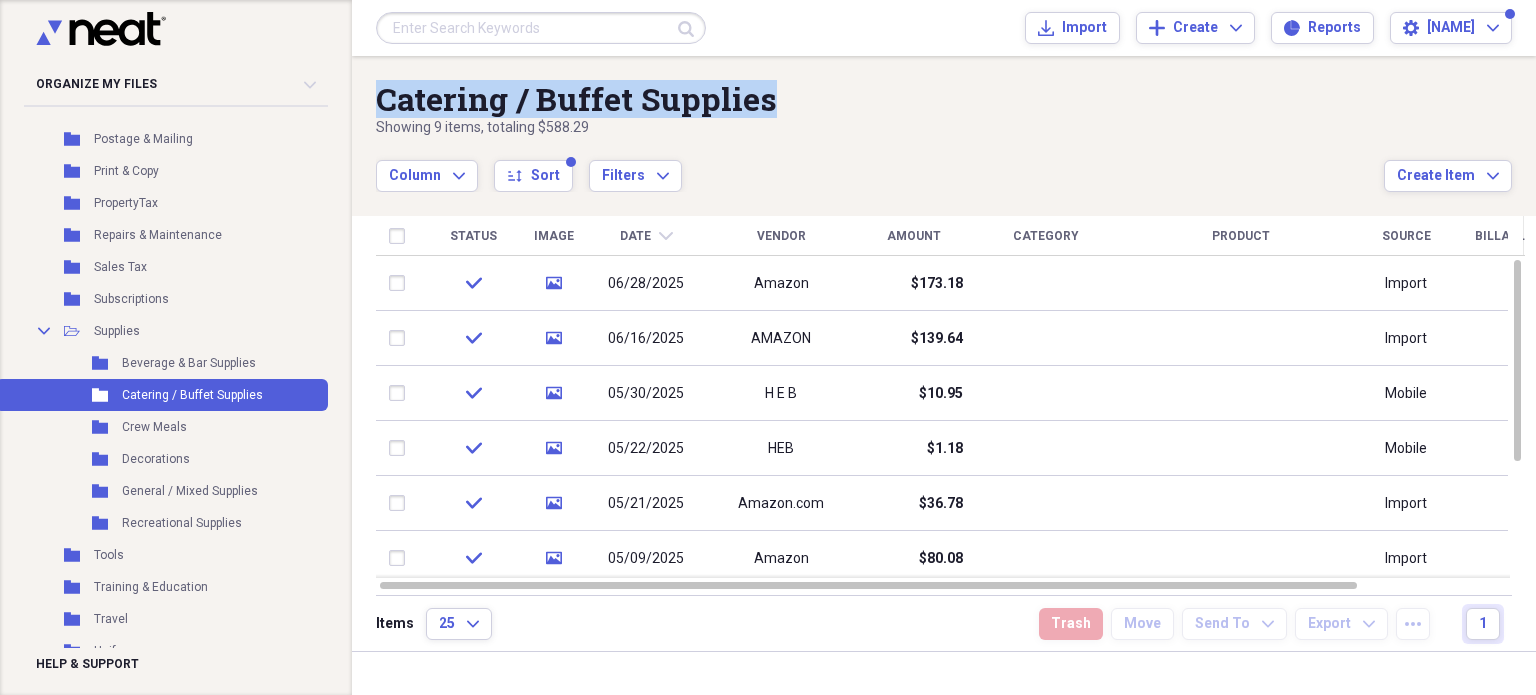drag, startPoint x: 818, startPoint y: 90, endPoint x: 395, endPoint y: 98, distance: 423.07565 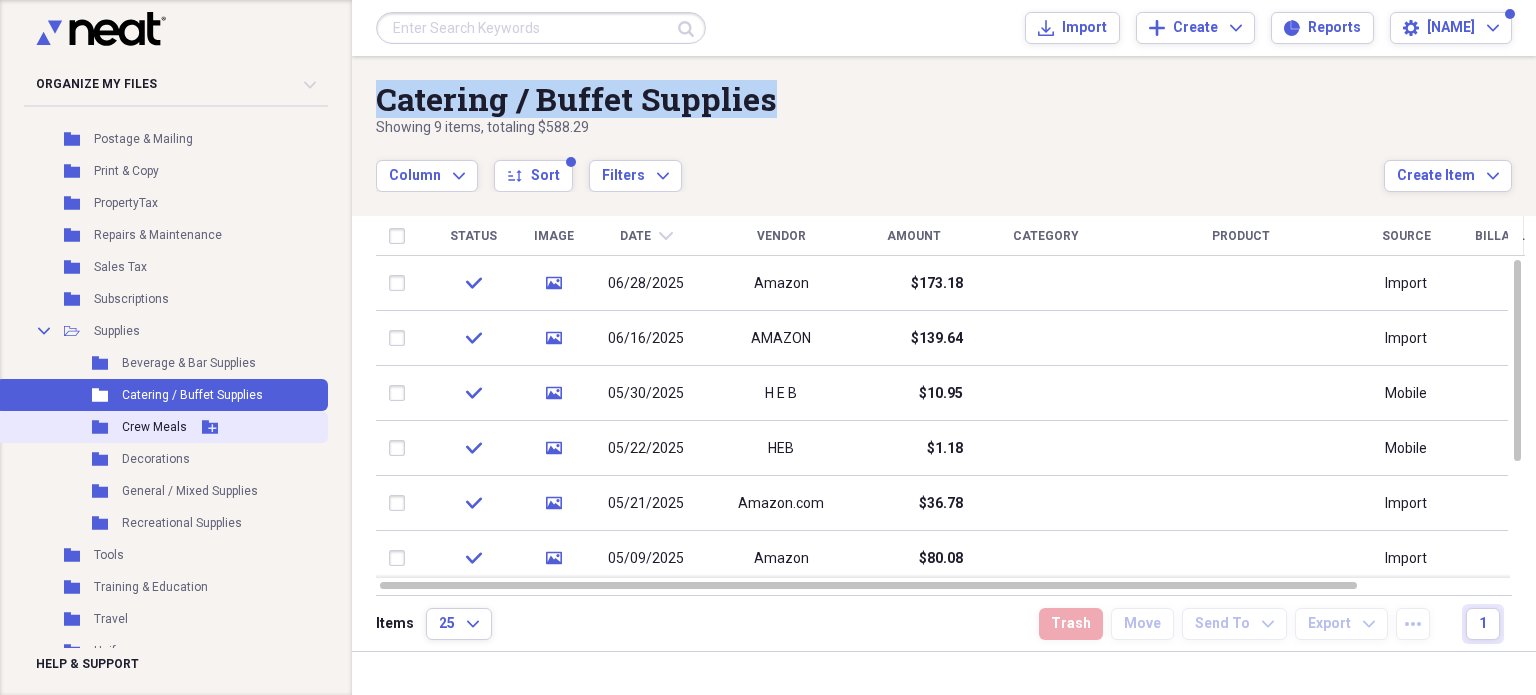 click on "Crew Meals" at bounding box center [154, 427] 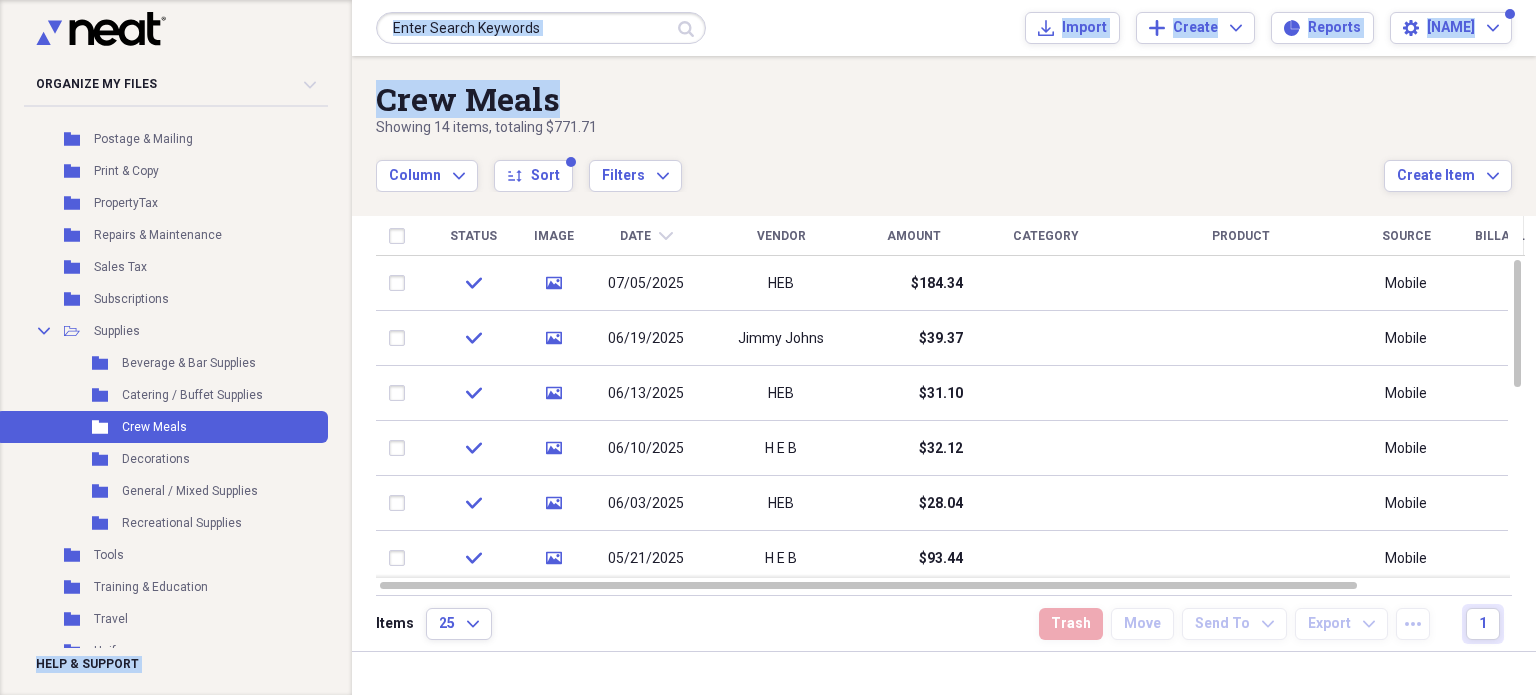 drag, startPoint x: 576, startPoint y: 101, endPoint x: 357, endPoint y: 103, distance: 219.00912 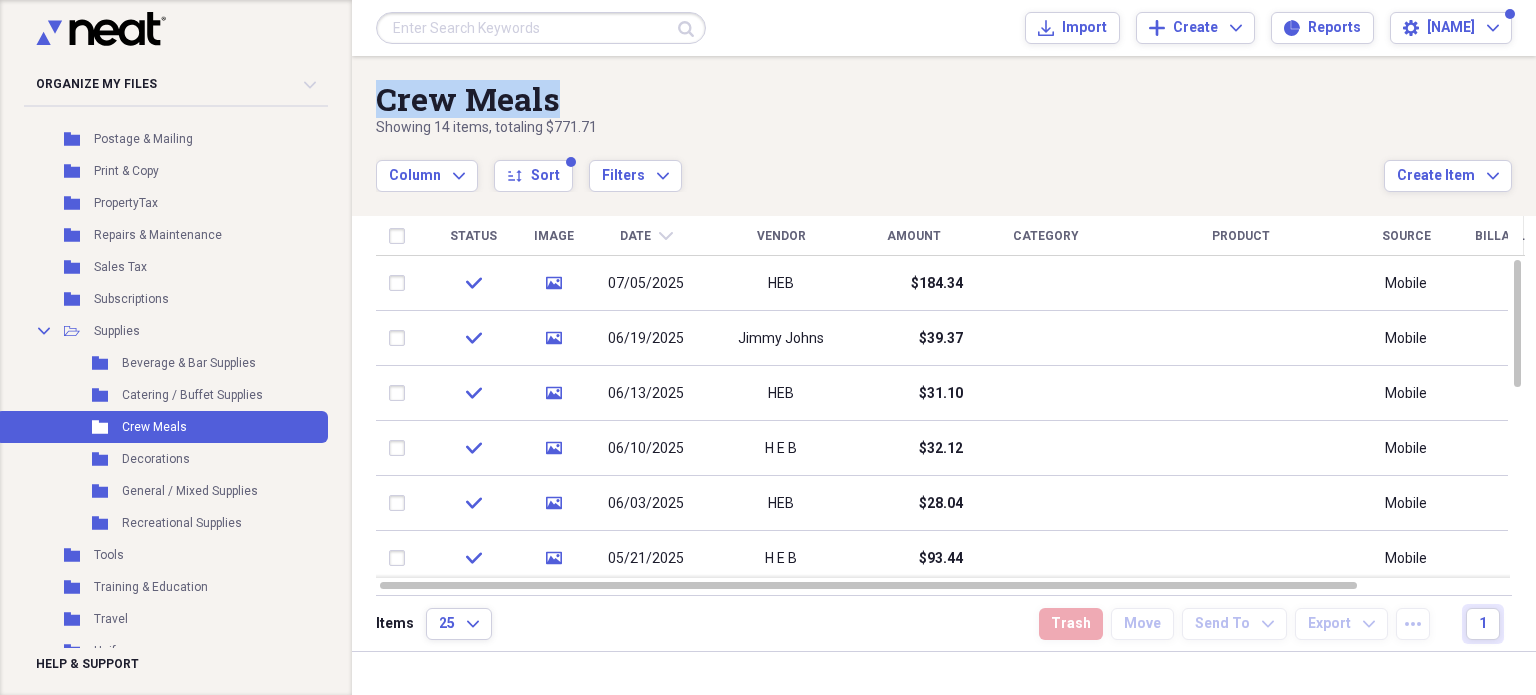 drag, startPoint x: 585, startPoint y: 102, endPoint x: 387, endPoint y: 101, distance: 198.00252 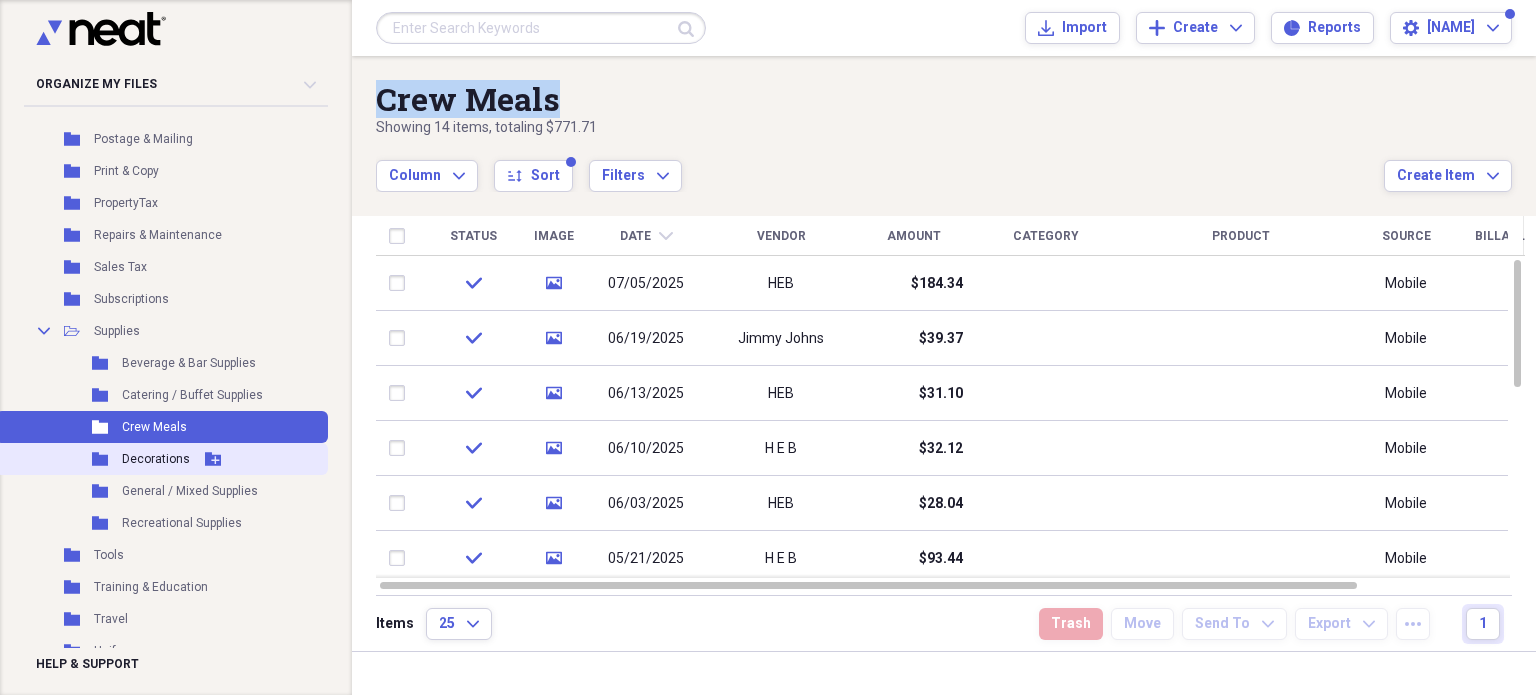 click on "Decorations" at bounding box center [156, 459] 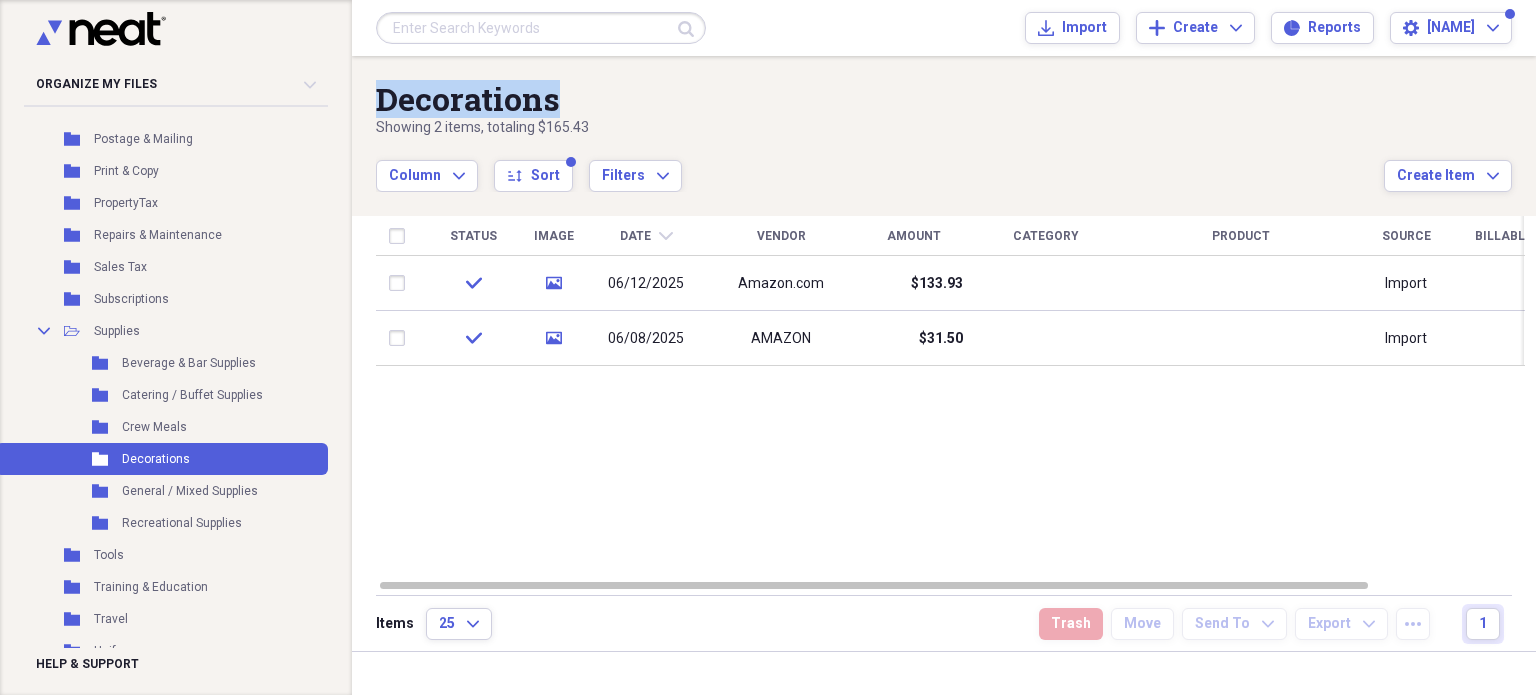 drag, startPoint x: 590, startPoint y: 103, endPoint x: 367, endPoint y: 107, distance: 223.03587 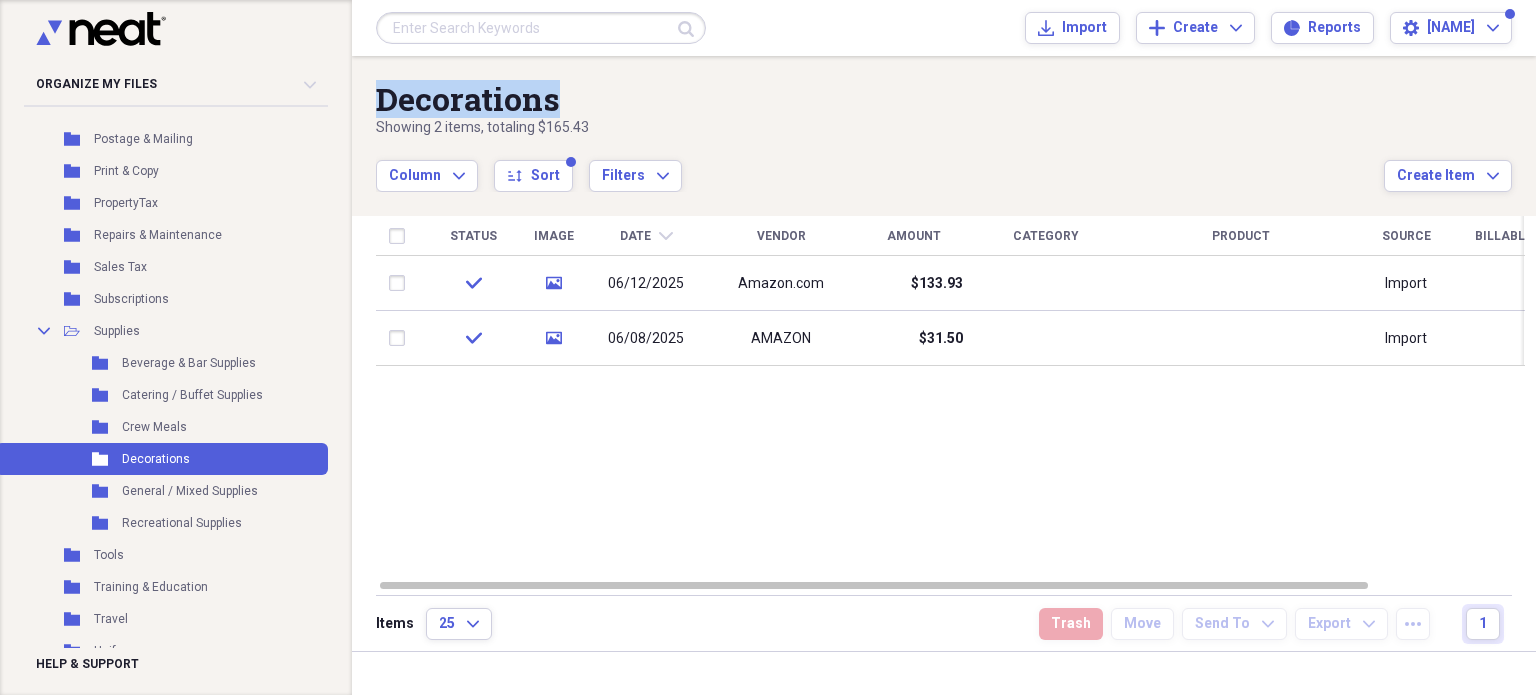 copy on "Decorations" 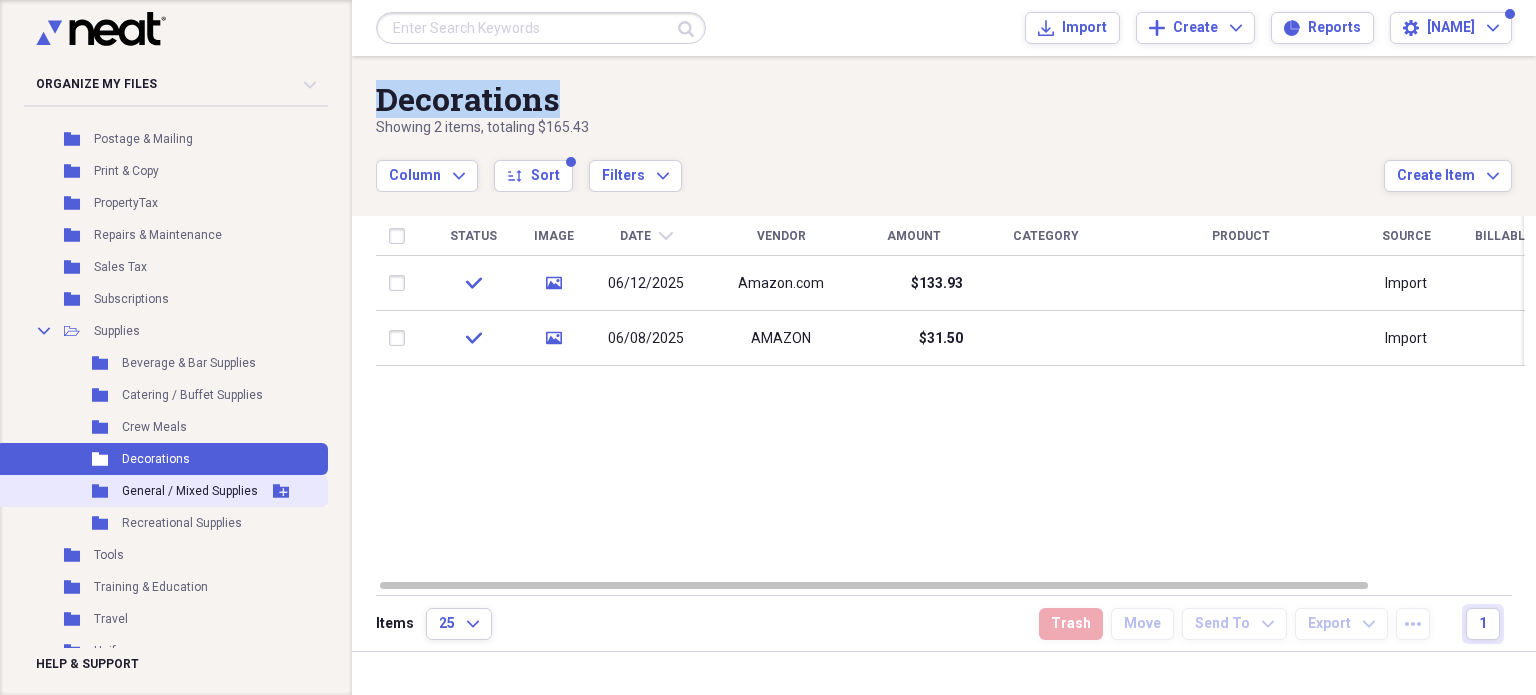 click on "General / Mixed Supplies" at bounding box center (190, 491) 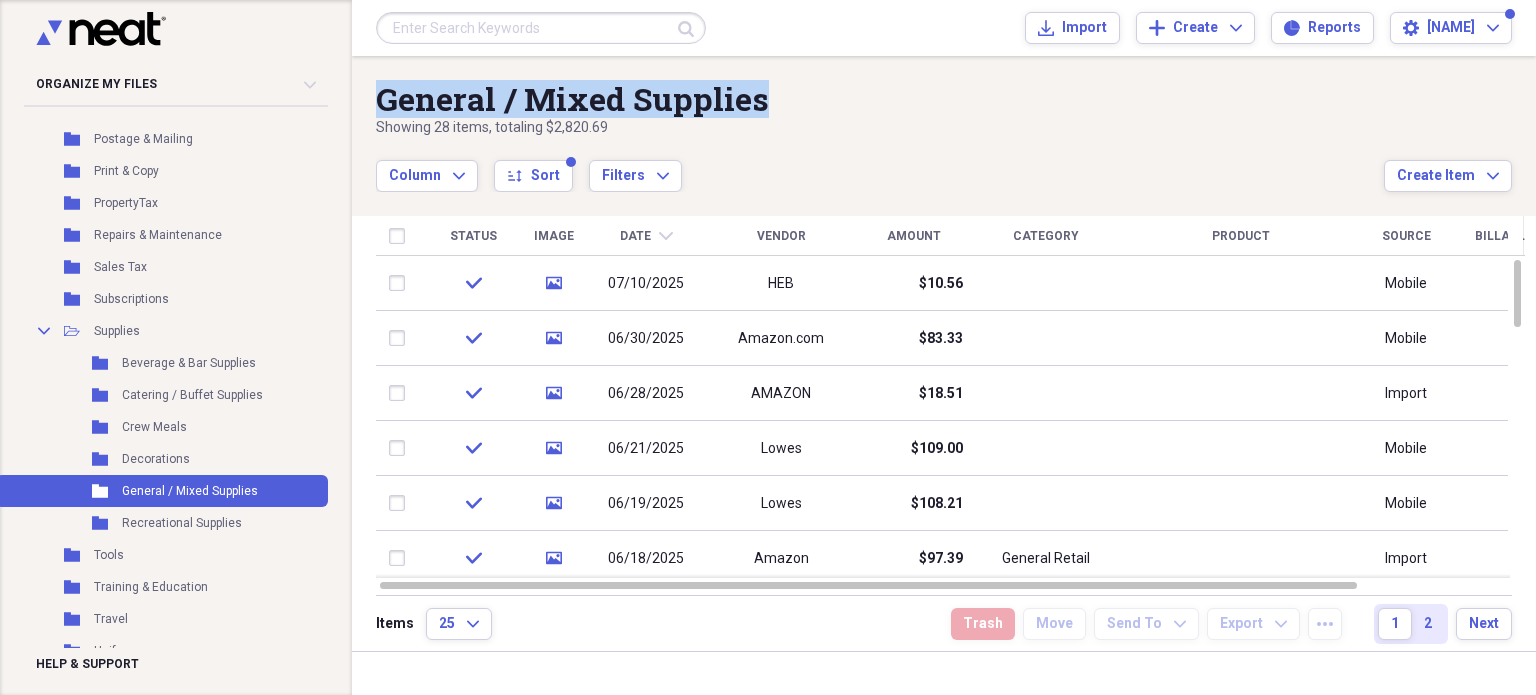 drag, startPoint x: 785, startPoint y: 99, endPoint x: 395, endPoint y: 96, distance: 390.01154 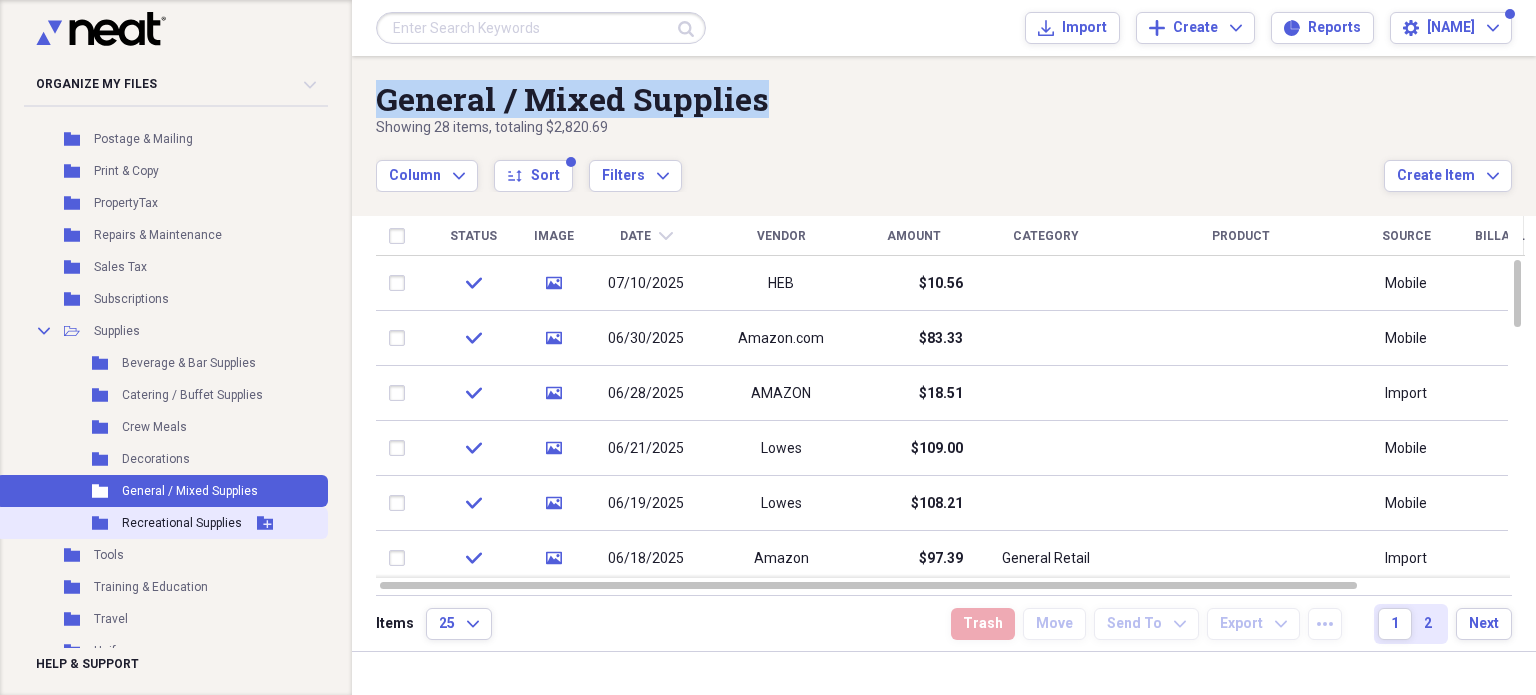 click on "Recreational Supplies" at bounding box center (182, 523) 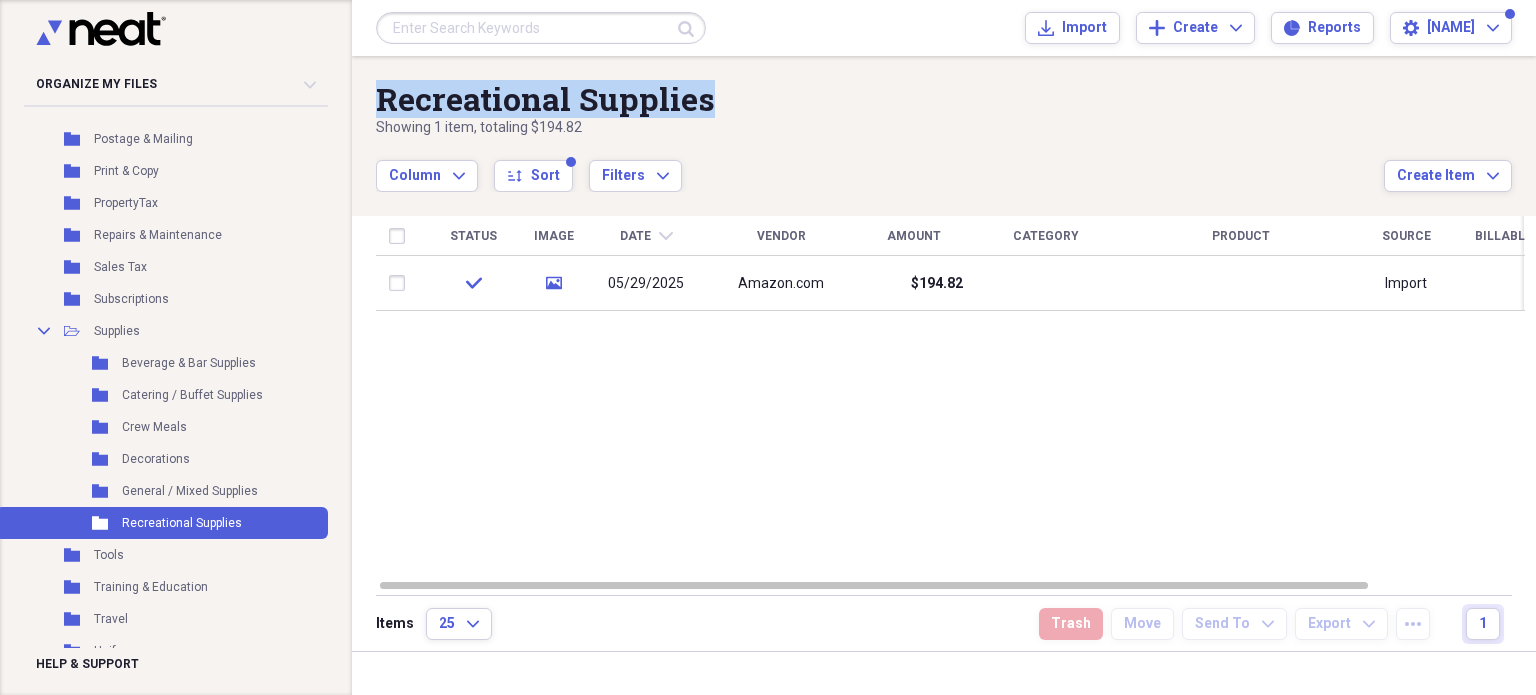drag, startPoint x: 727, startPoint y: 106, endPoint x: 395, endPoint y: 113, distance: 332.0738 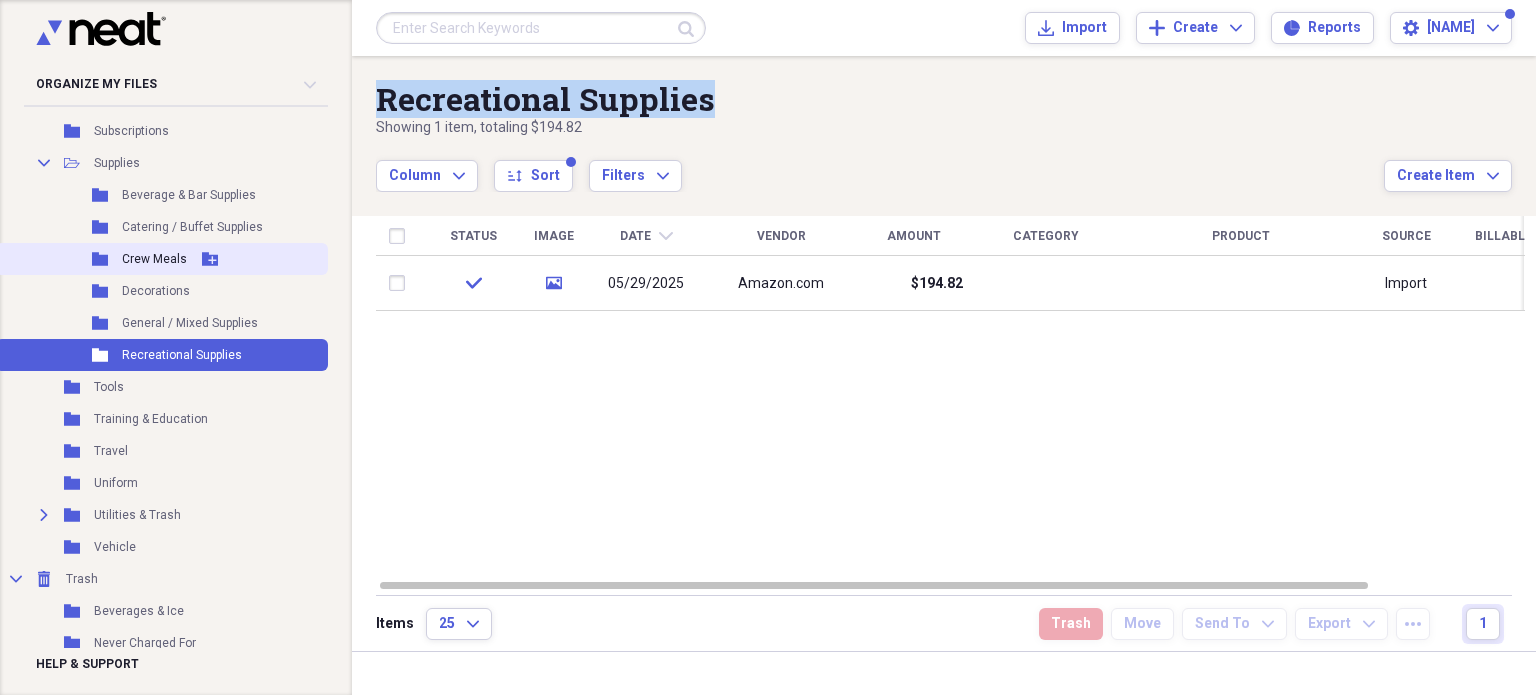 scroll, scrollTop: 1032, scrollLeft: 0, axis: vertical 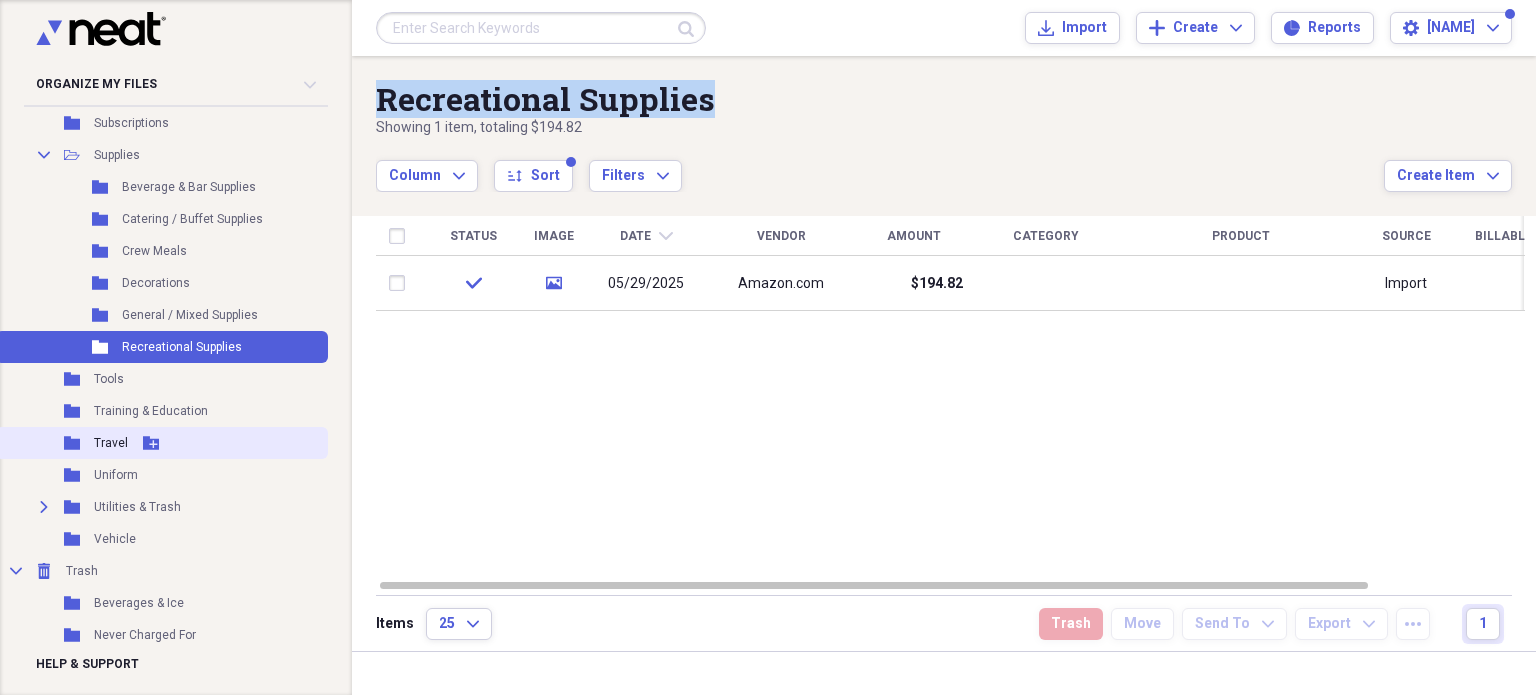 click on "Travel" at bounding box center (111, 443) 